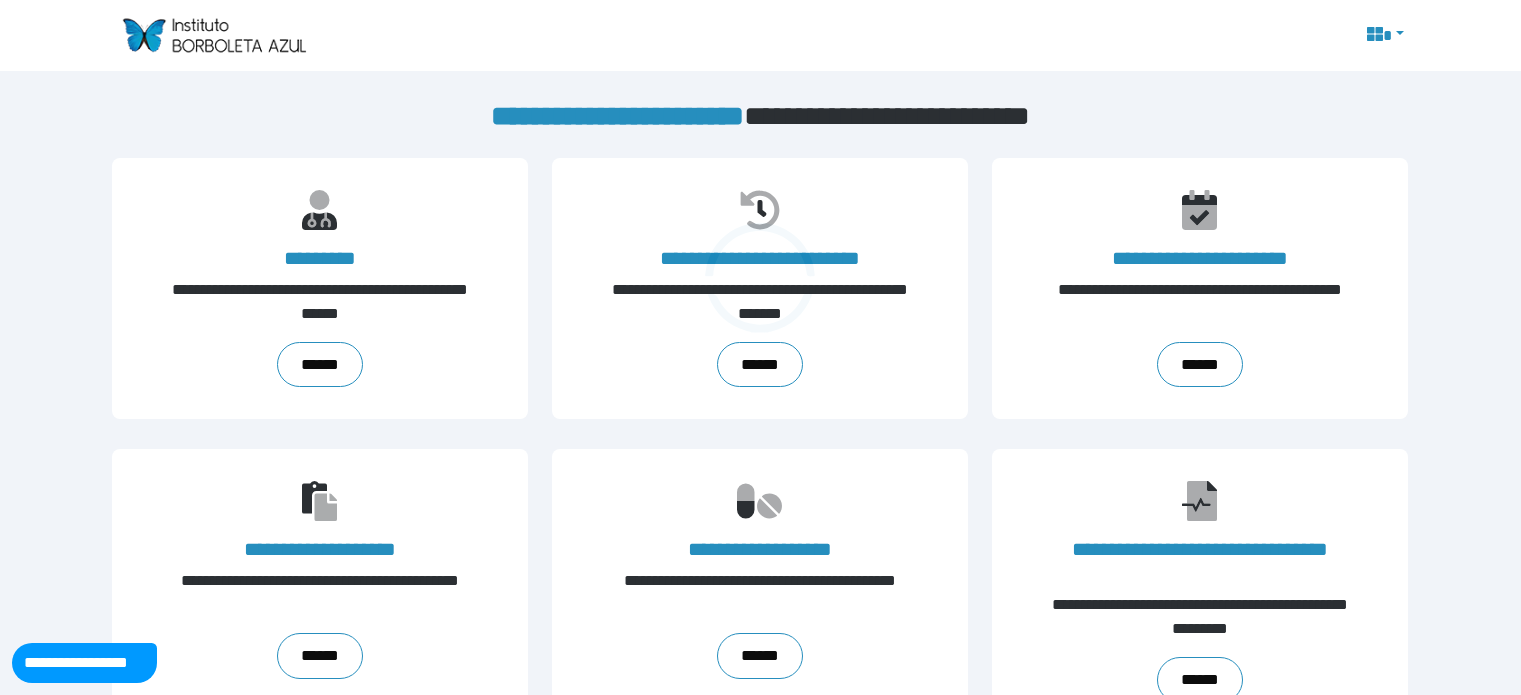 scroll, scrollTop: 0, scrollLeft: 0, axis: both 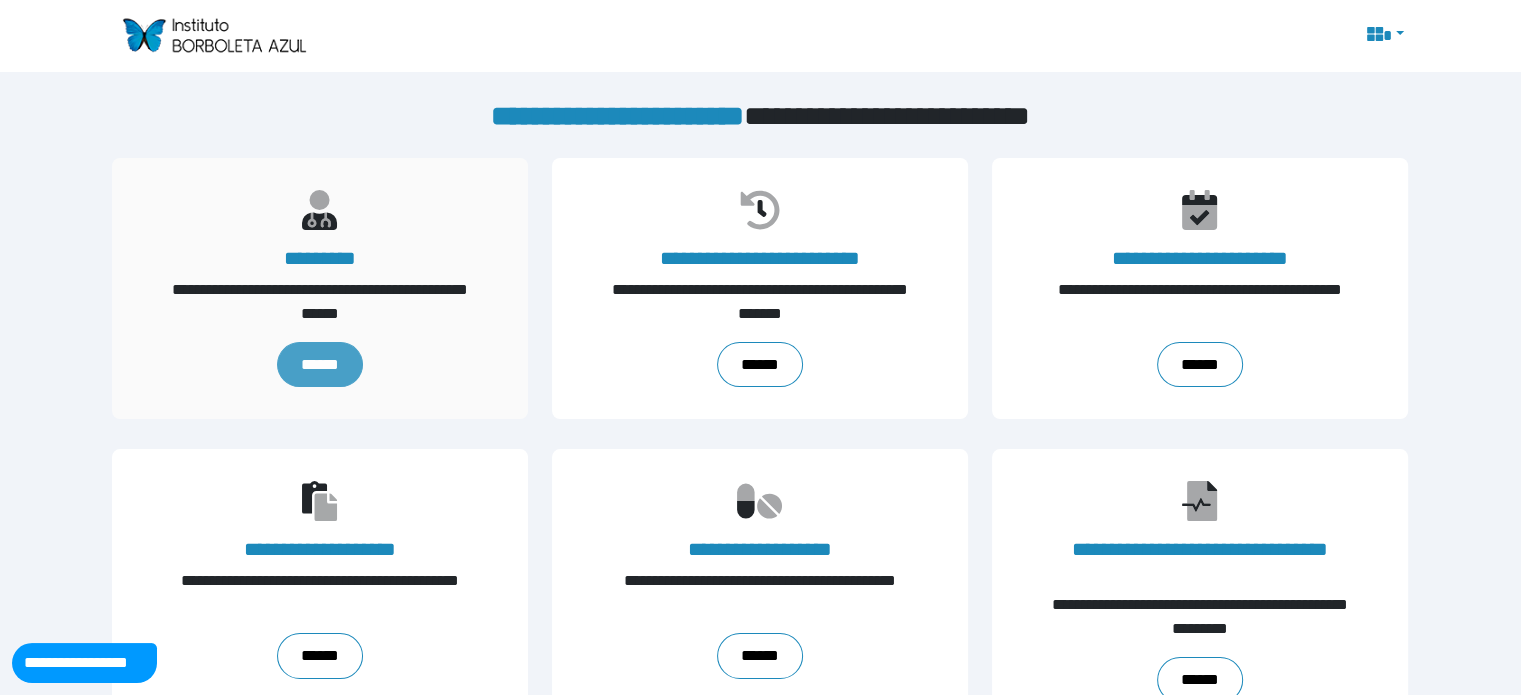 click on "******" at bounding box center (320, 365) 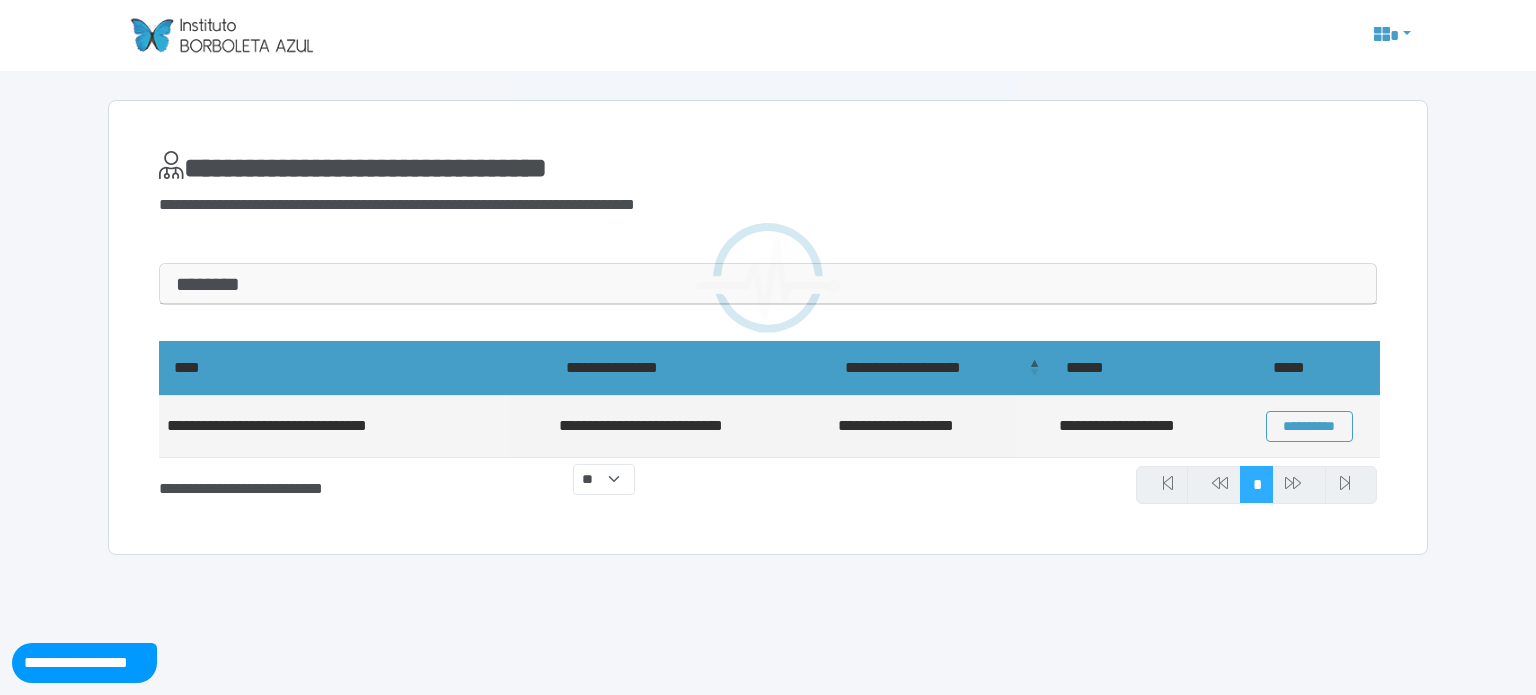 scroll, scrollTop: 0, scrollLeft: 0, axis: both 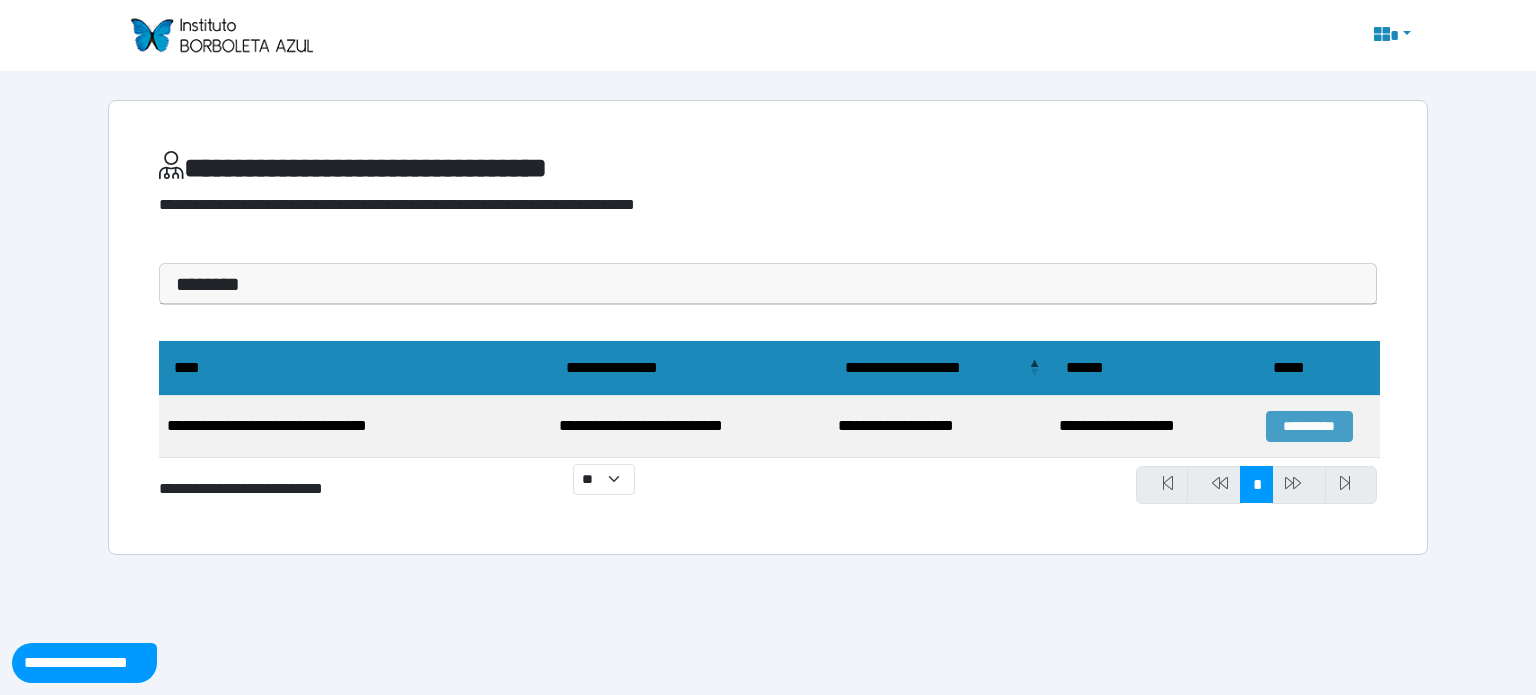 click on "**********" at bounding box center (1309, 426) 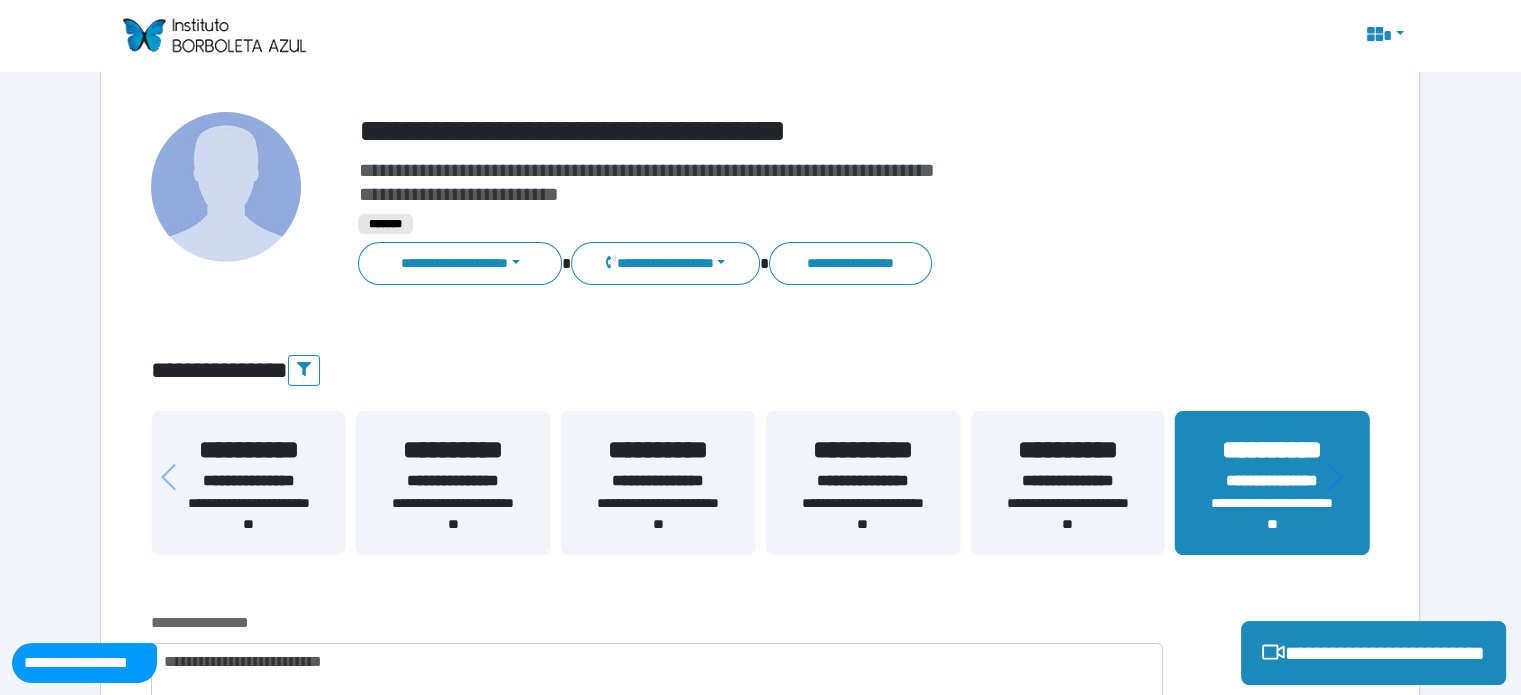 scroll, scrollTop: 128, scrollLeft: 0, axis: vertical 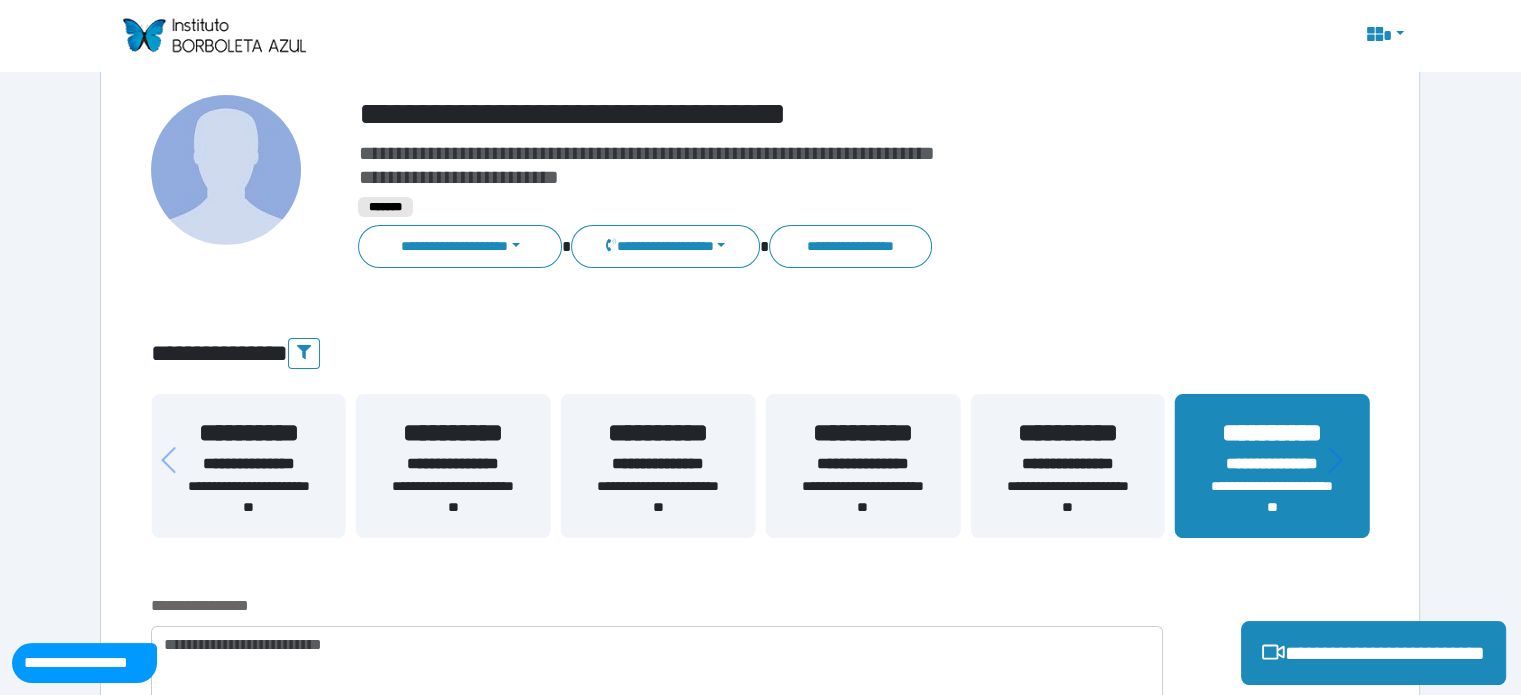click on "**********" at bounding box center (760, 1990) 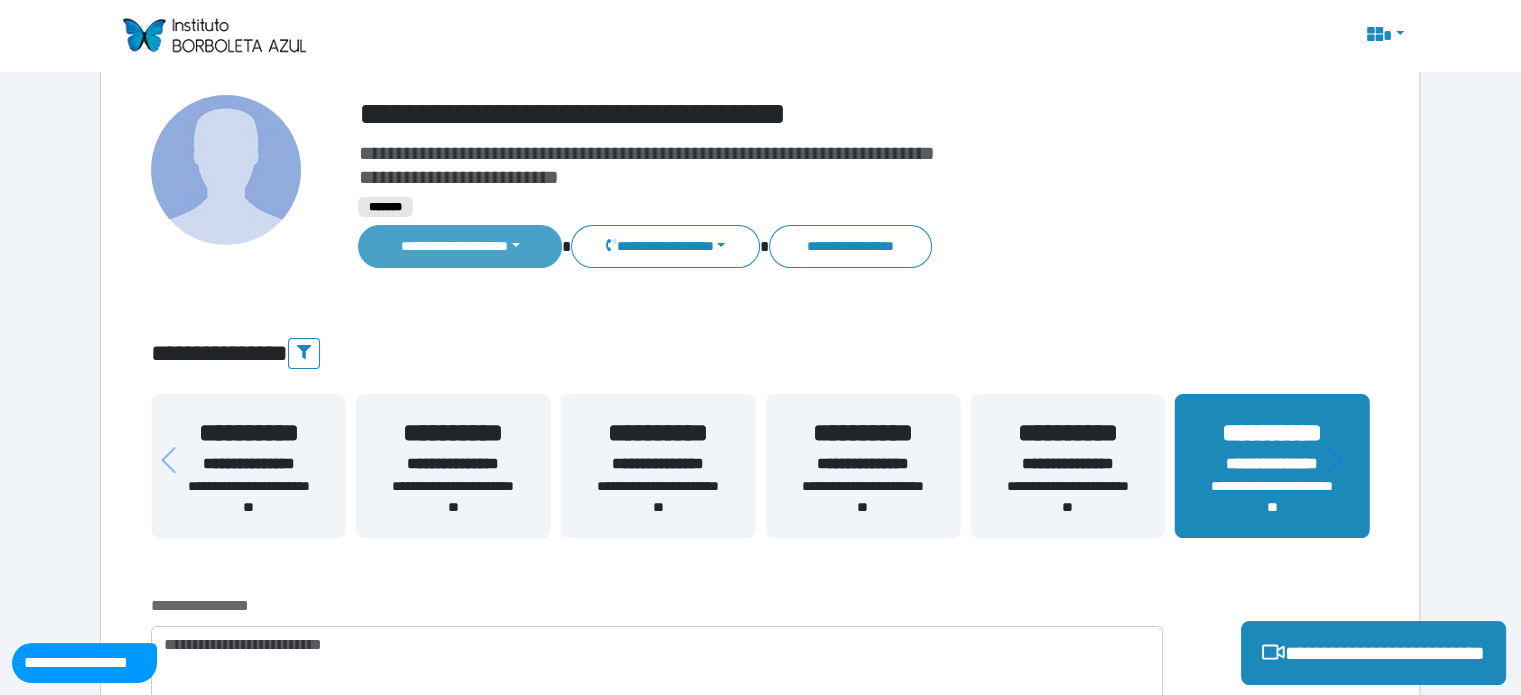 click on "**********" at bounding box center [460, 246] 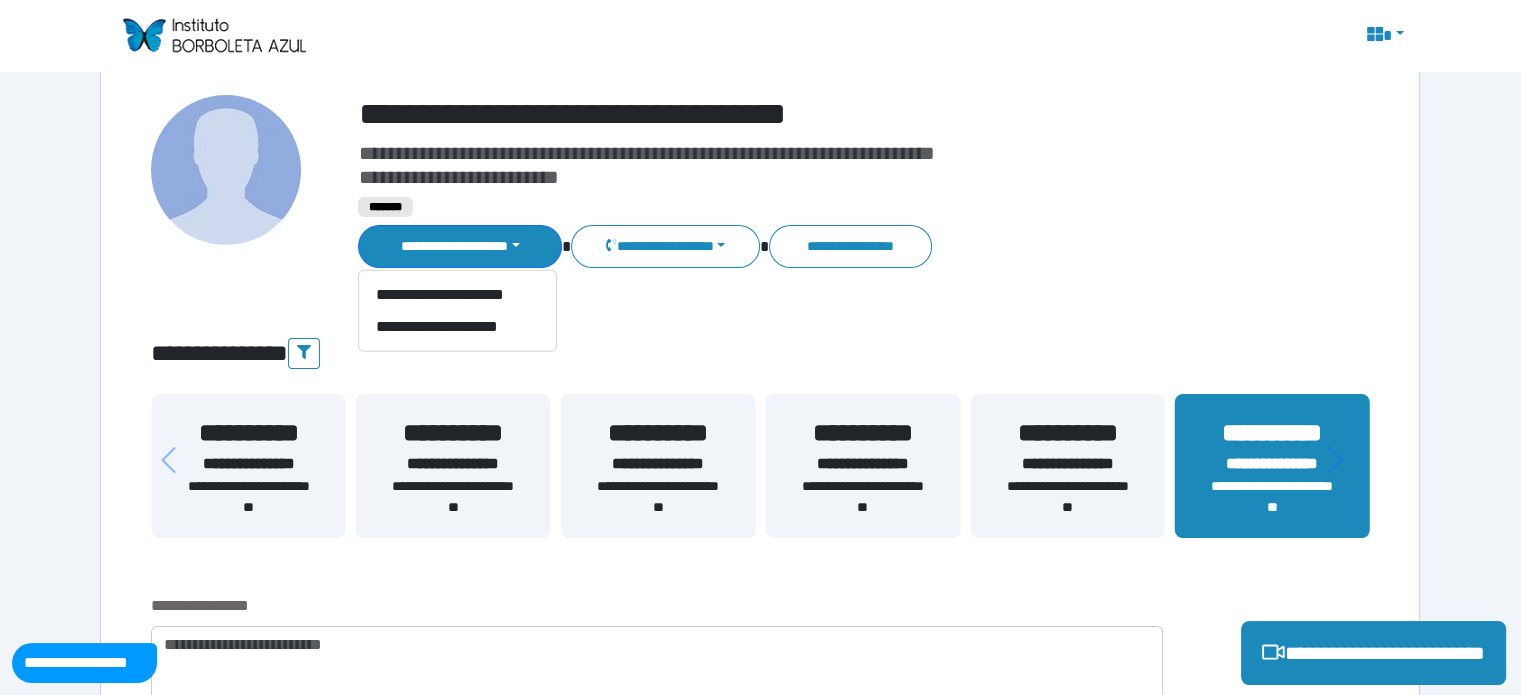 click on "**********" at bounding box center (760, 354) 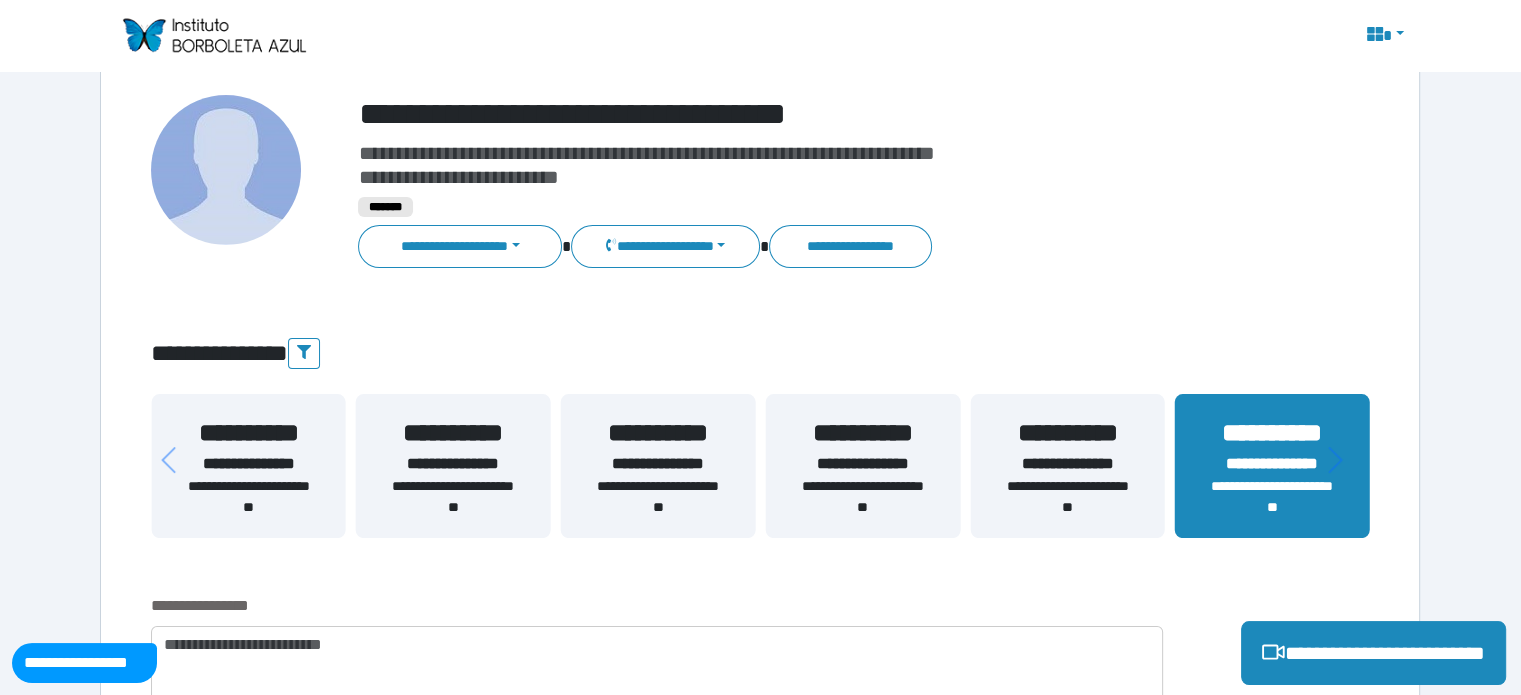 scroll, scrollTop: 178, scrollLeft: 0, axis: vertical 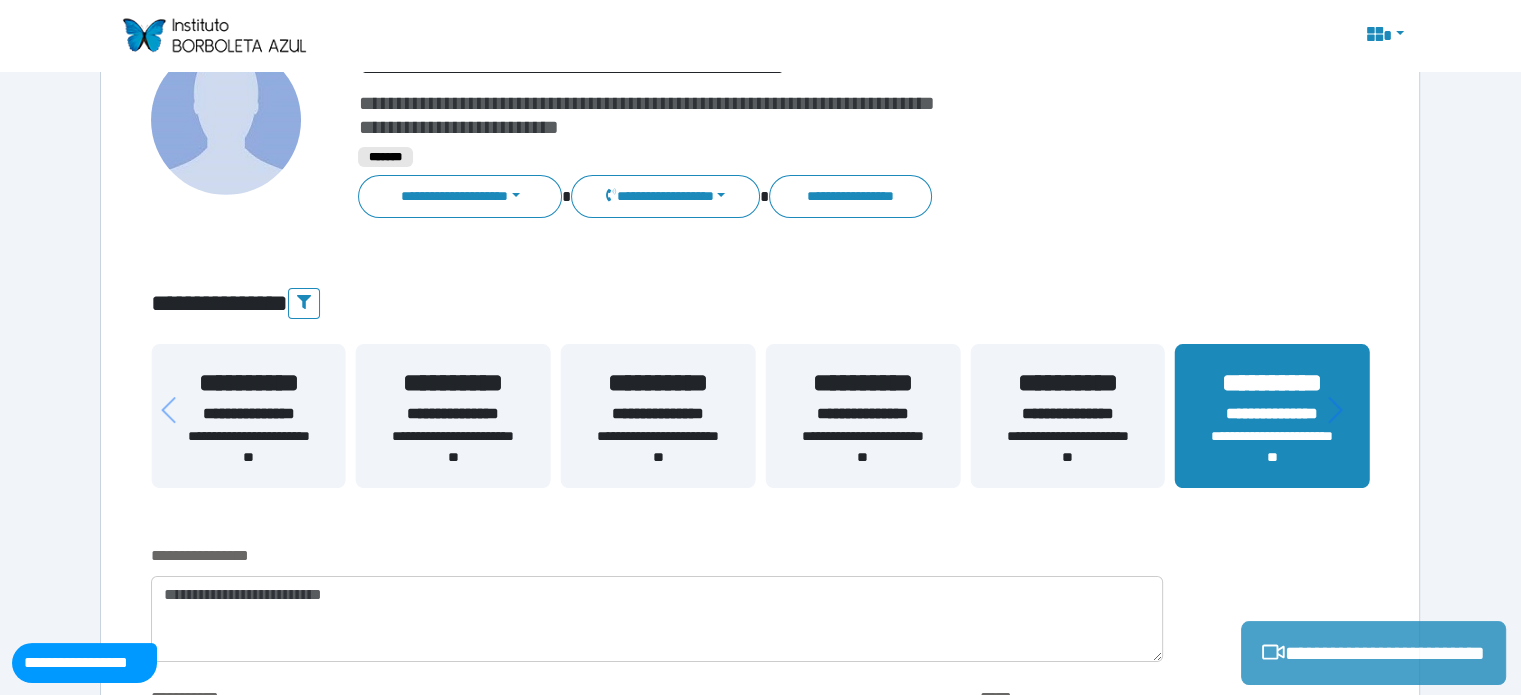 click on "**********" at bounding box center [1373, 653] 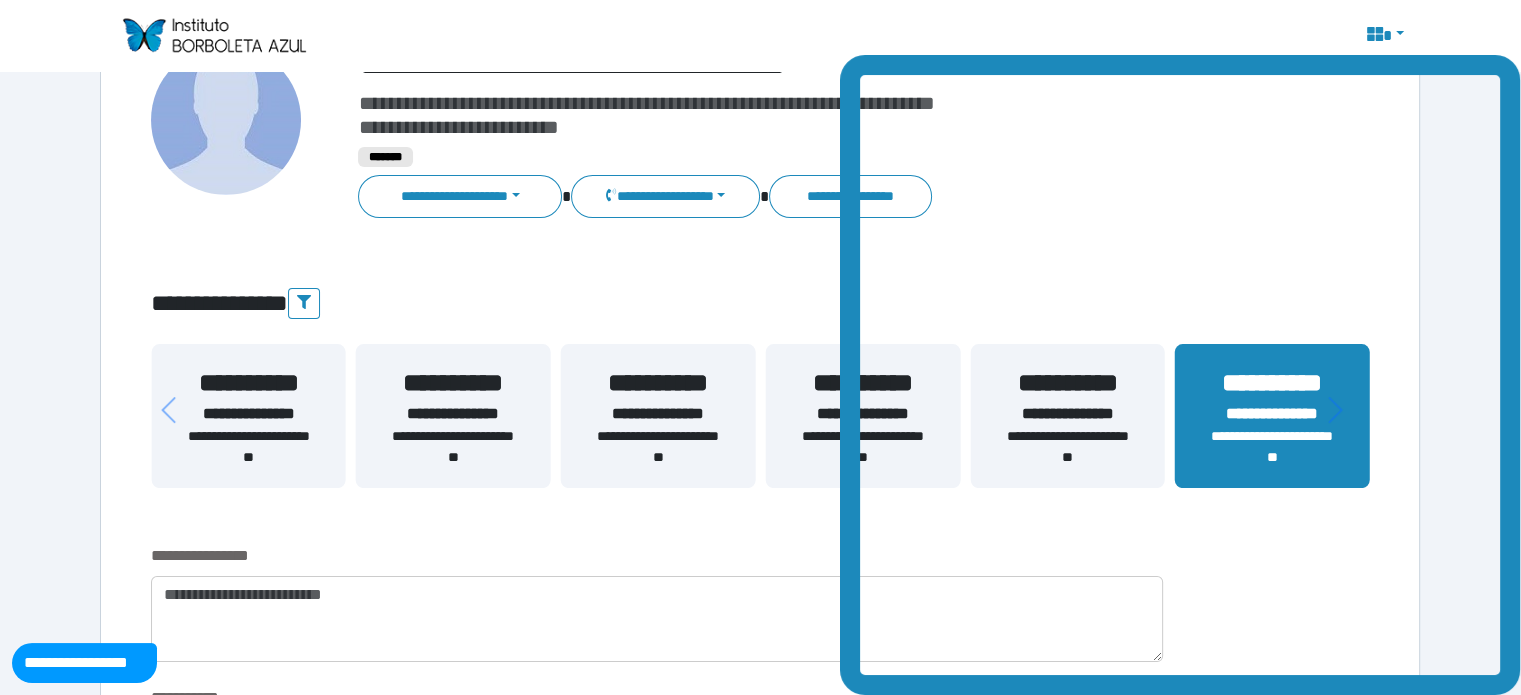 click on "**********" at bounding box center (760, 1940) 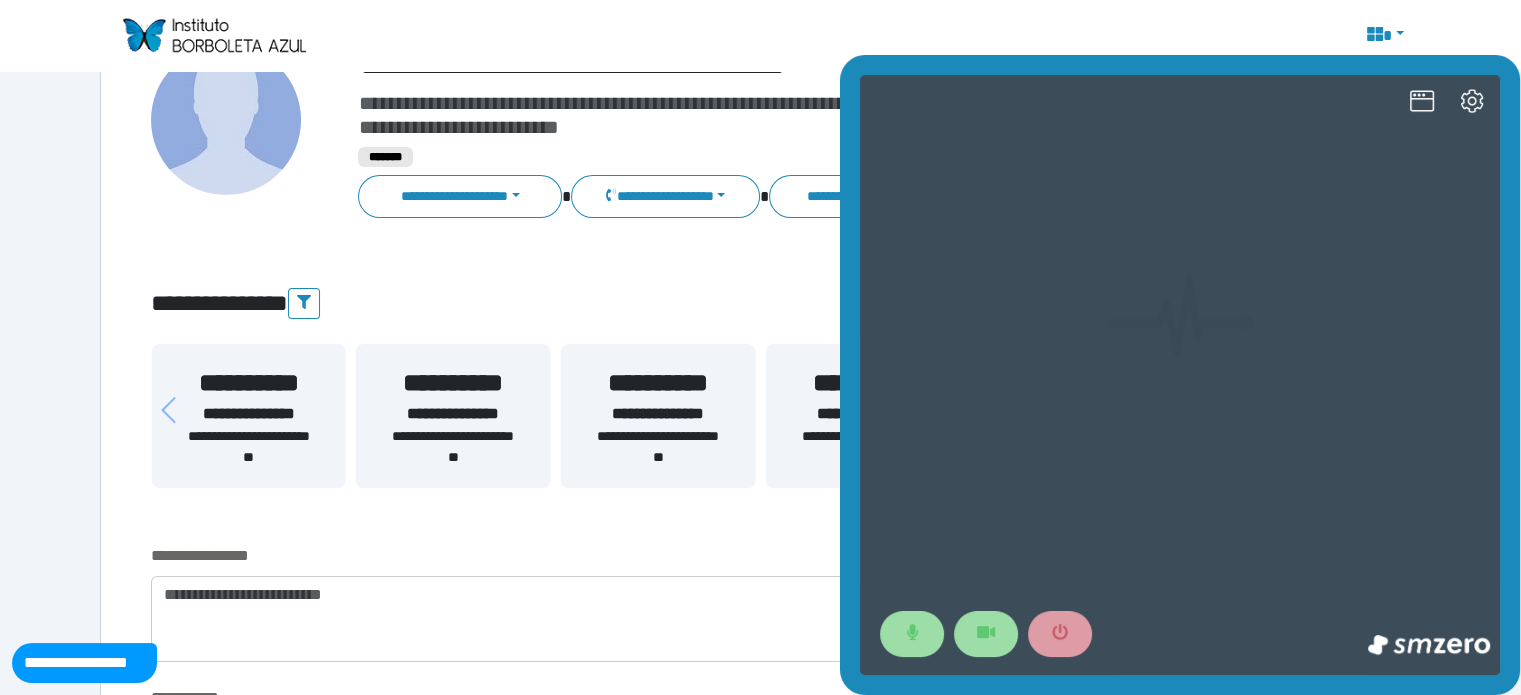 scroll, scrollTop: 0, scrollLeft: 0, axis: both 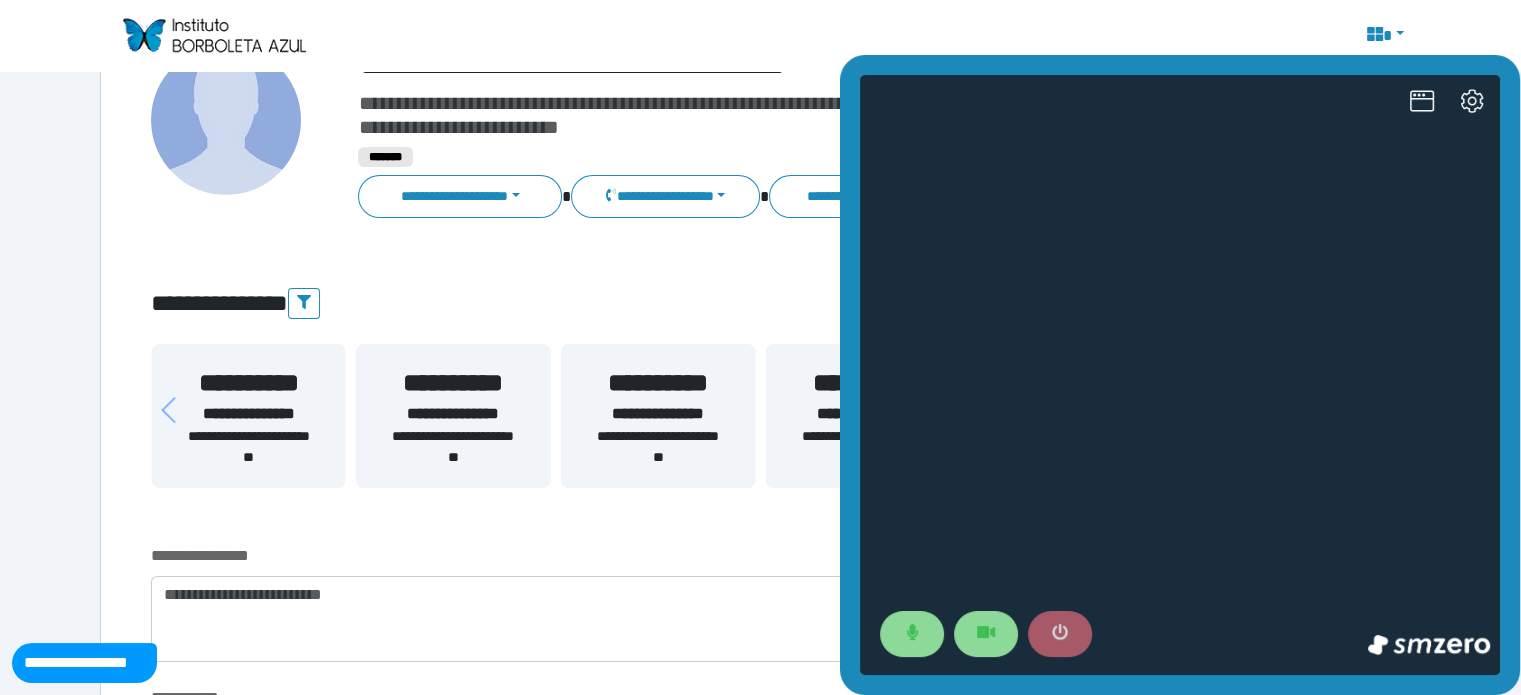 click at bounding box center [1060, 634] 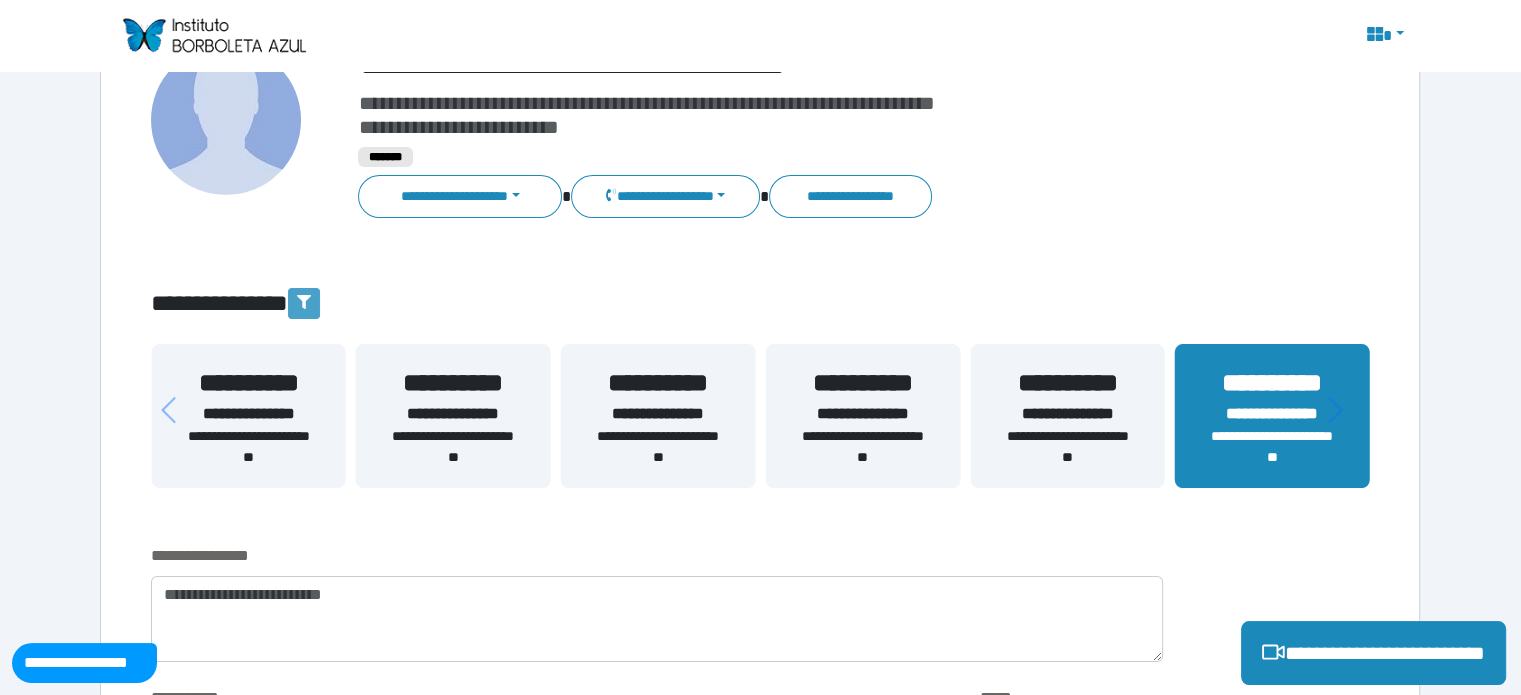 click 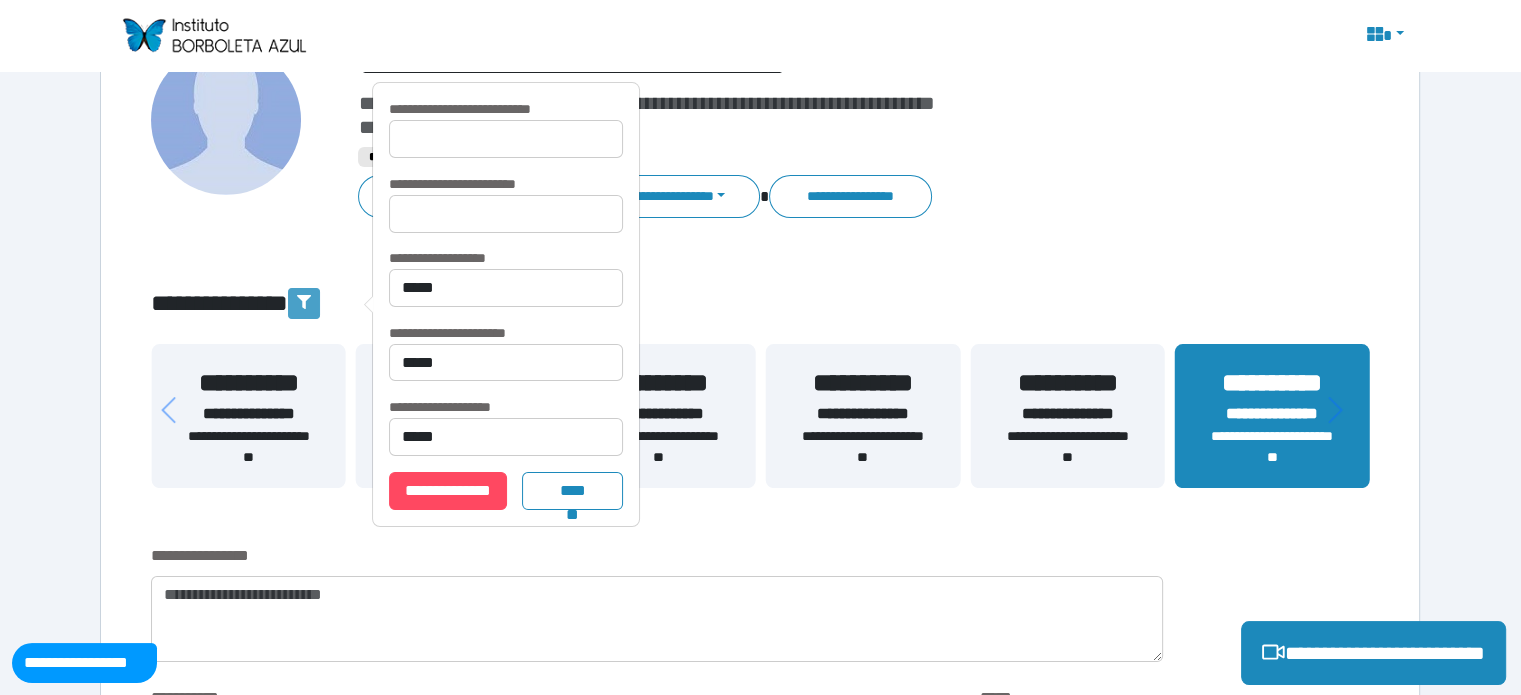 click 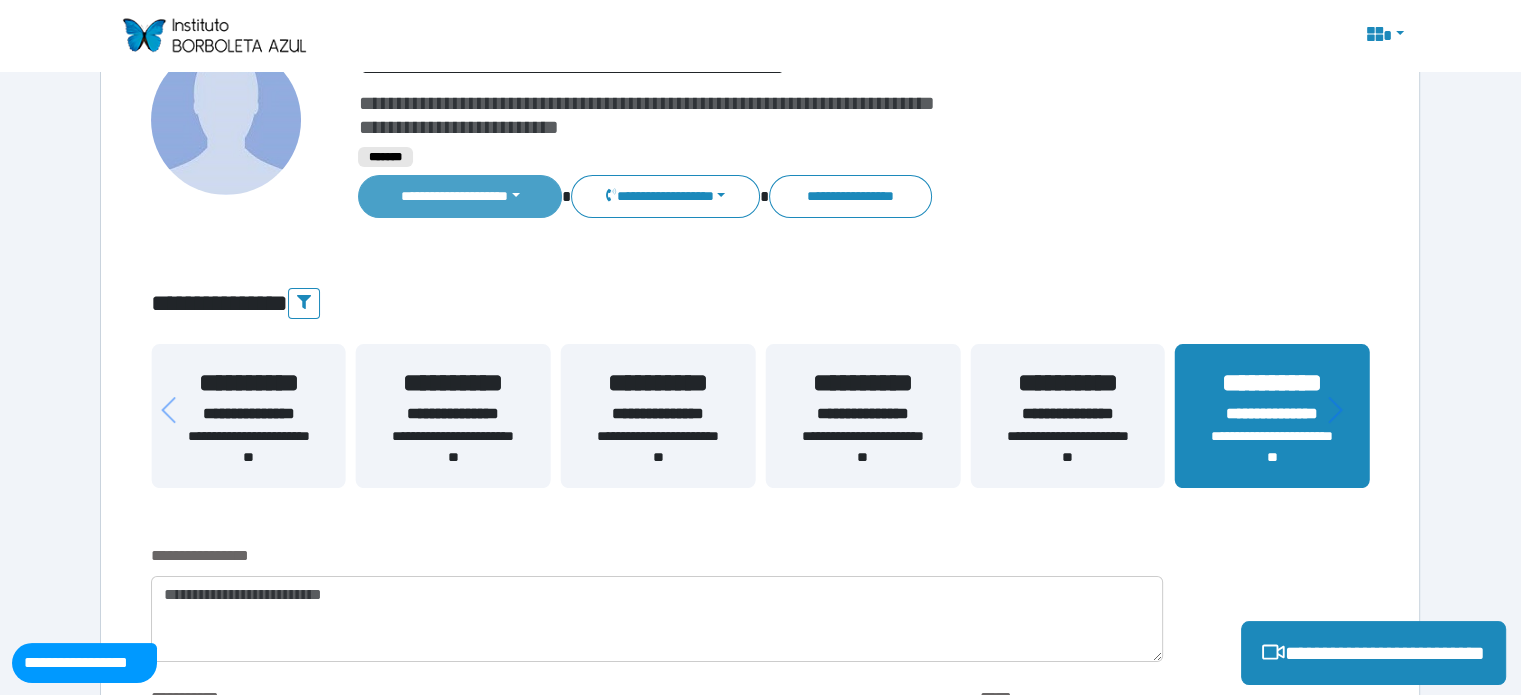 click on "**********" at bounding box center [460, 196] 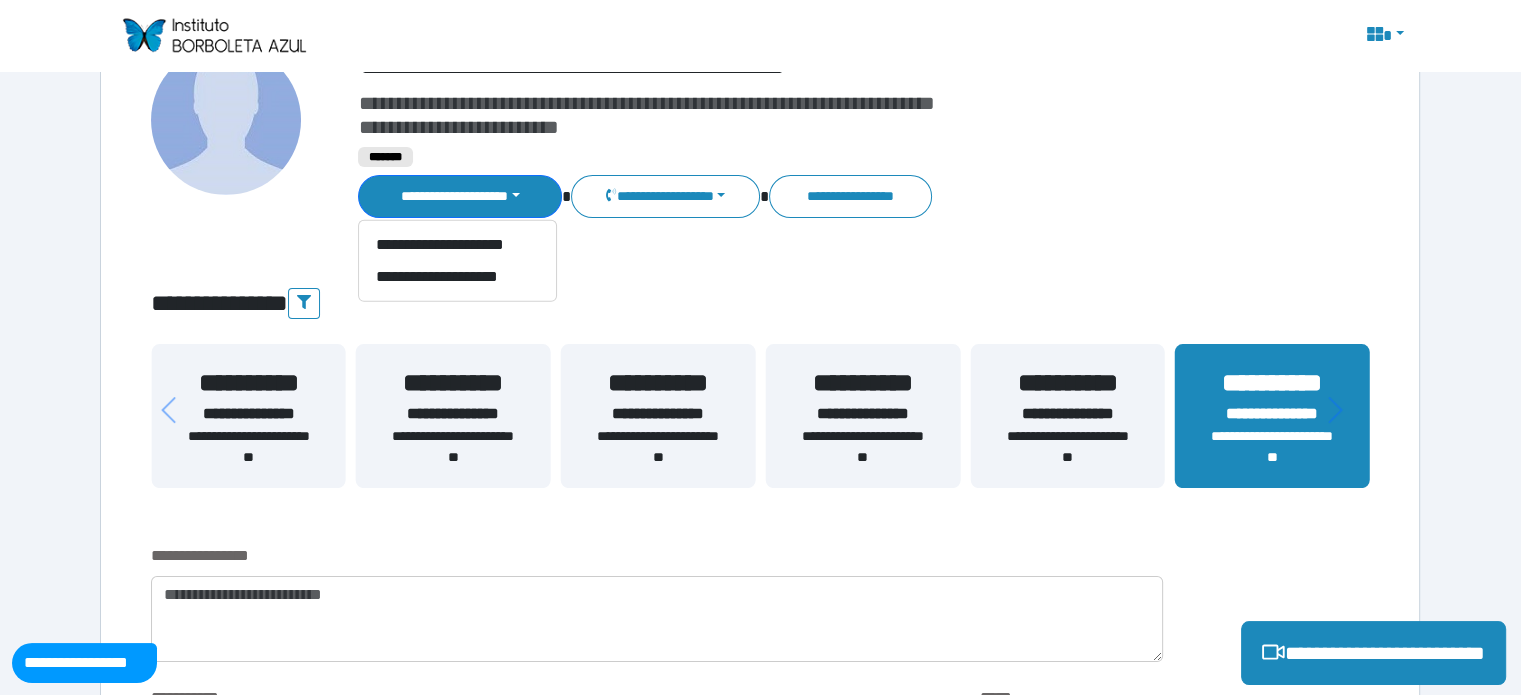 click on "**********" at bounding box center [760, 1940] 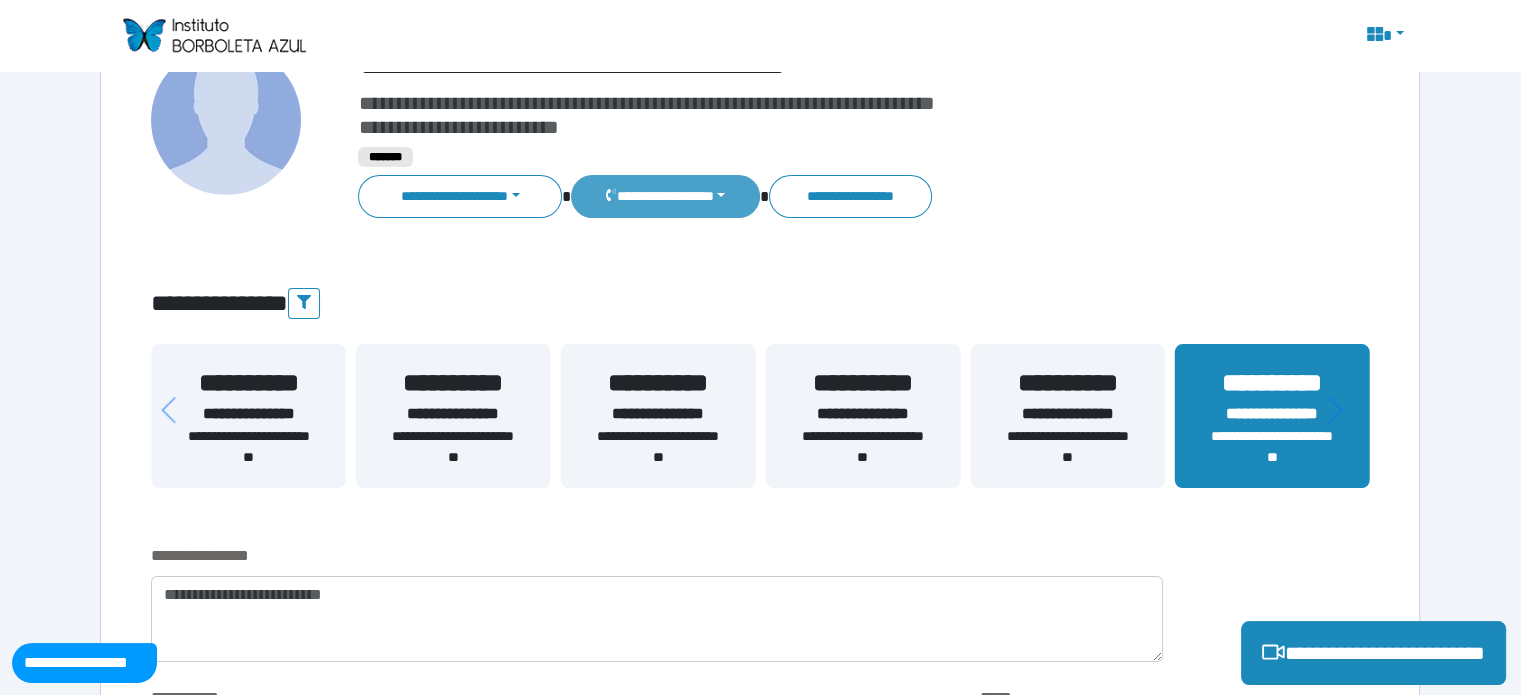 click on "**********" at bounding box center (665, 196) 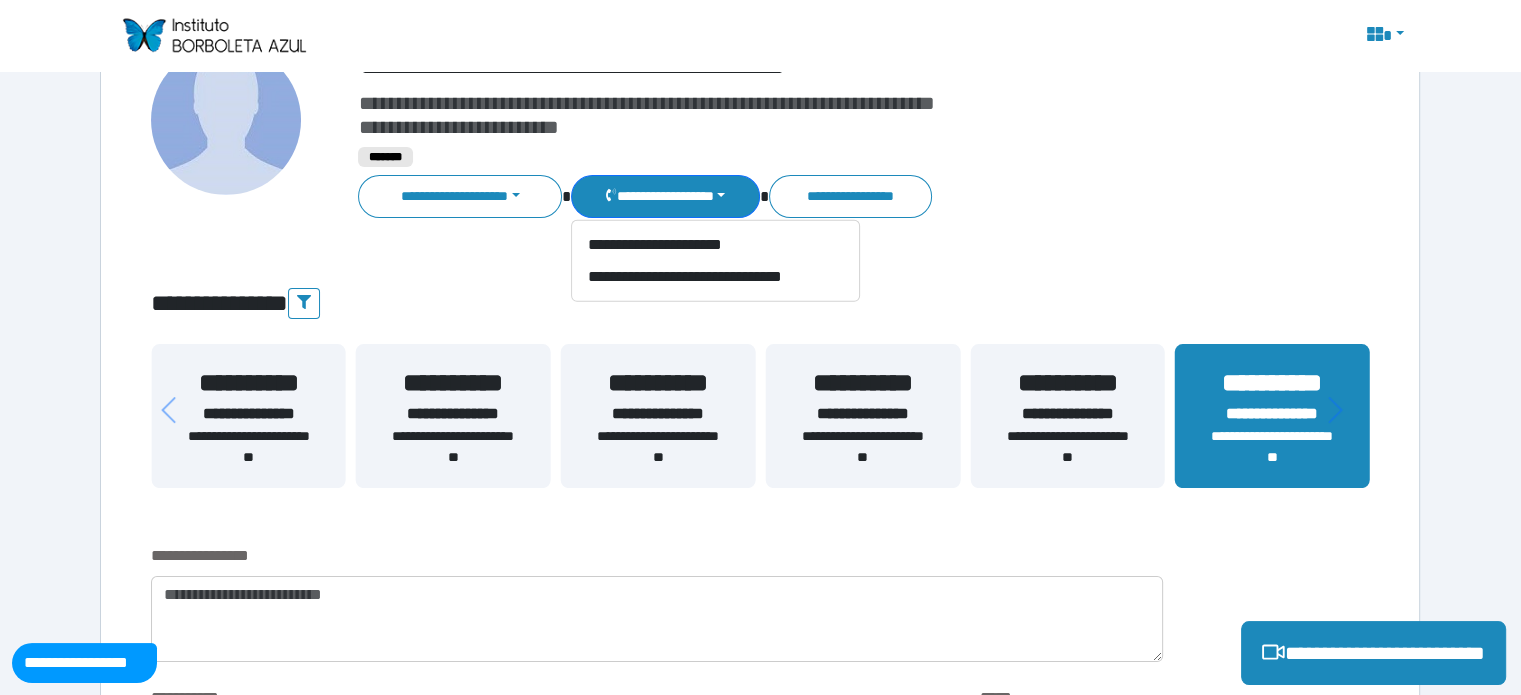 click on "**********" at bounding box center (760, 1940) 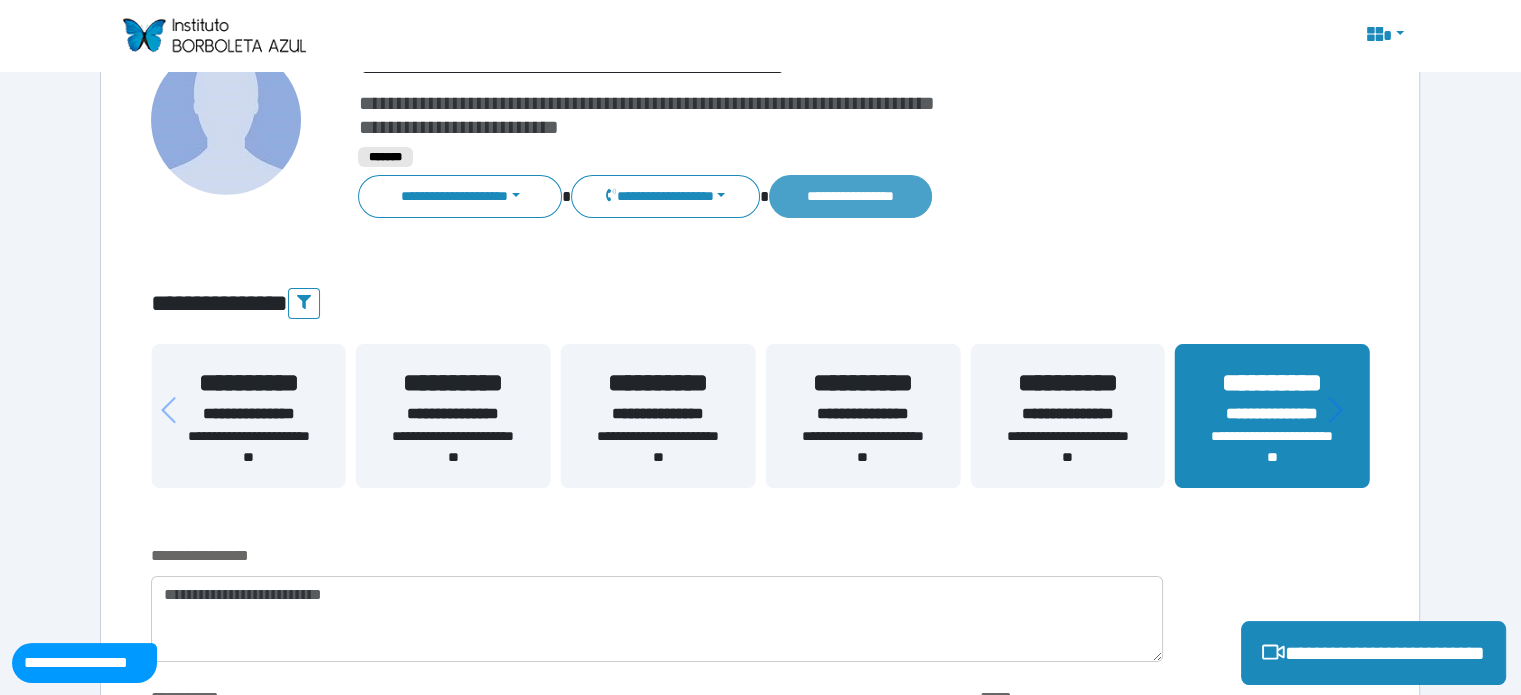 click on "**********" at bounding box center [850, 196] 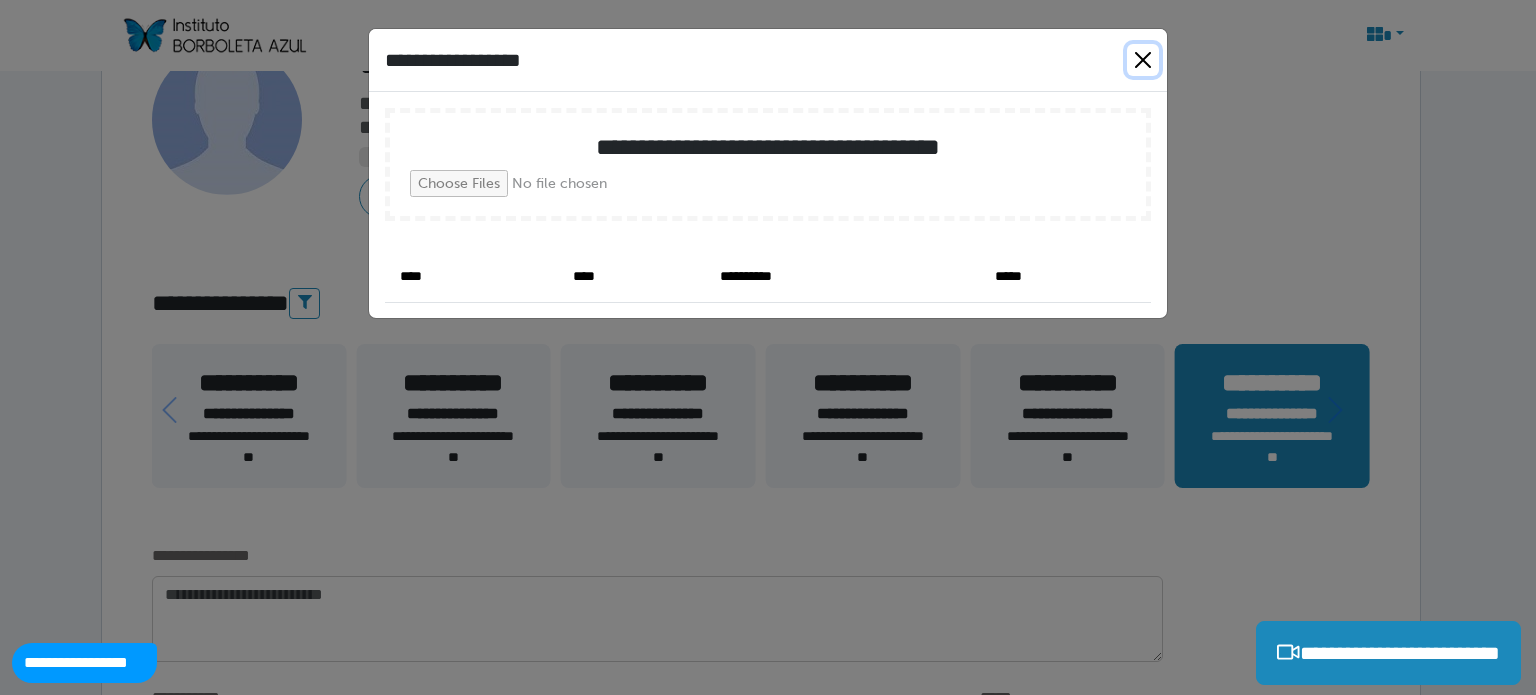 click at bounding box center (1143, 60) 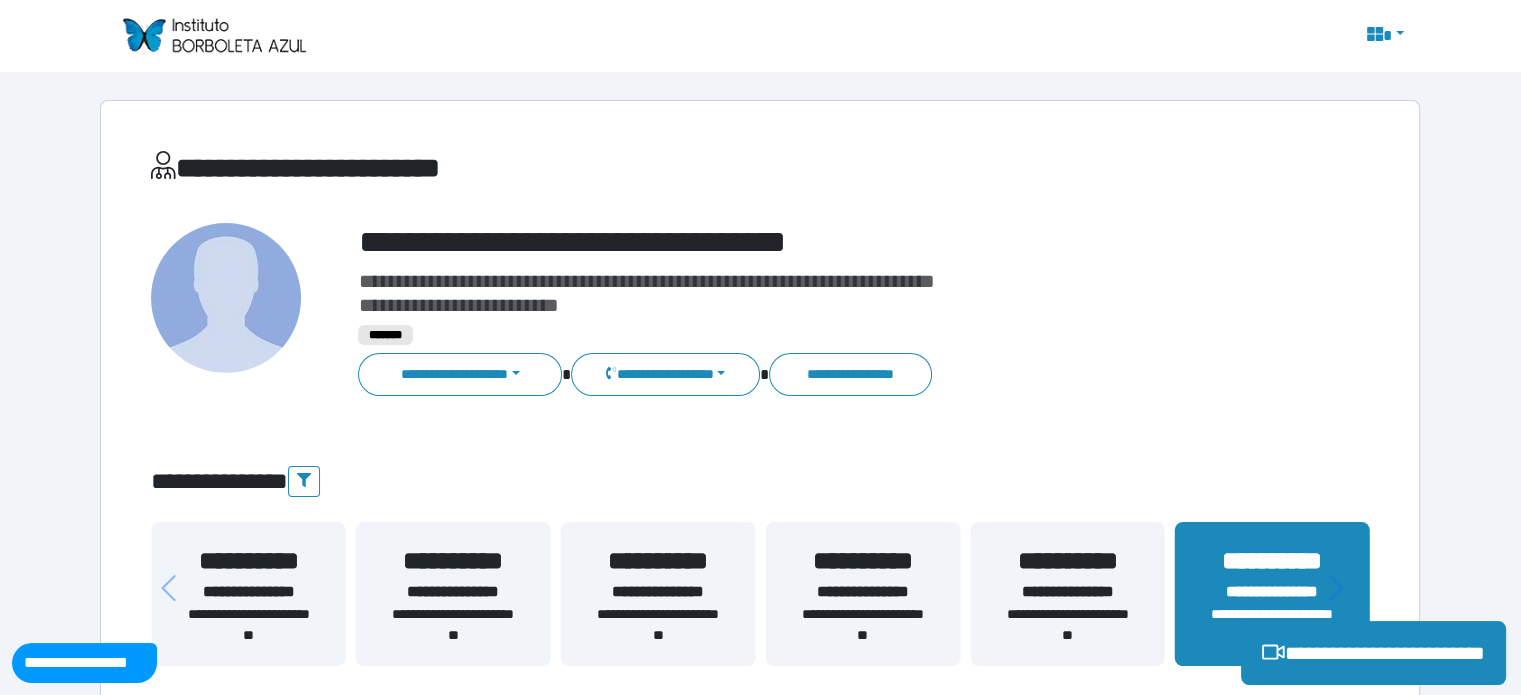 scroll, scrollTop: 0, scrollLeft: 0, axis: both 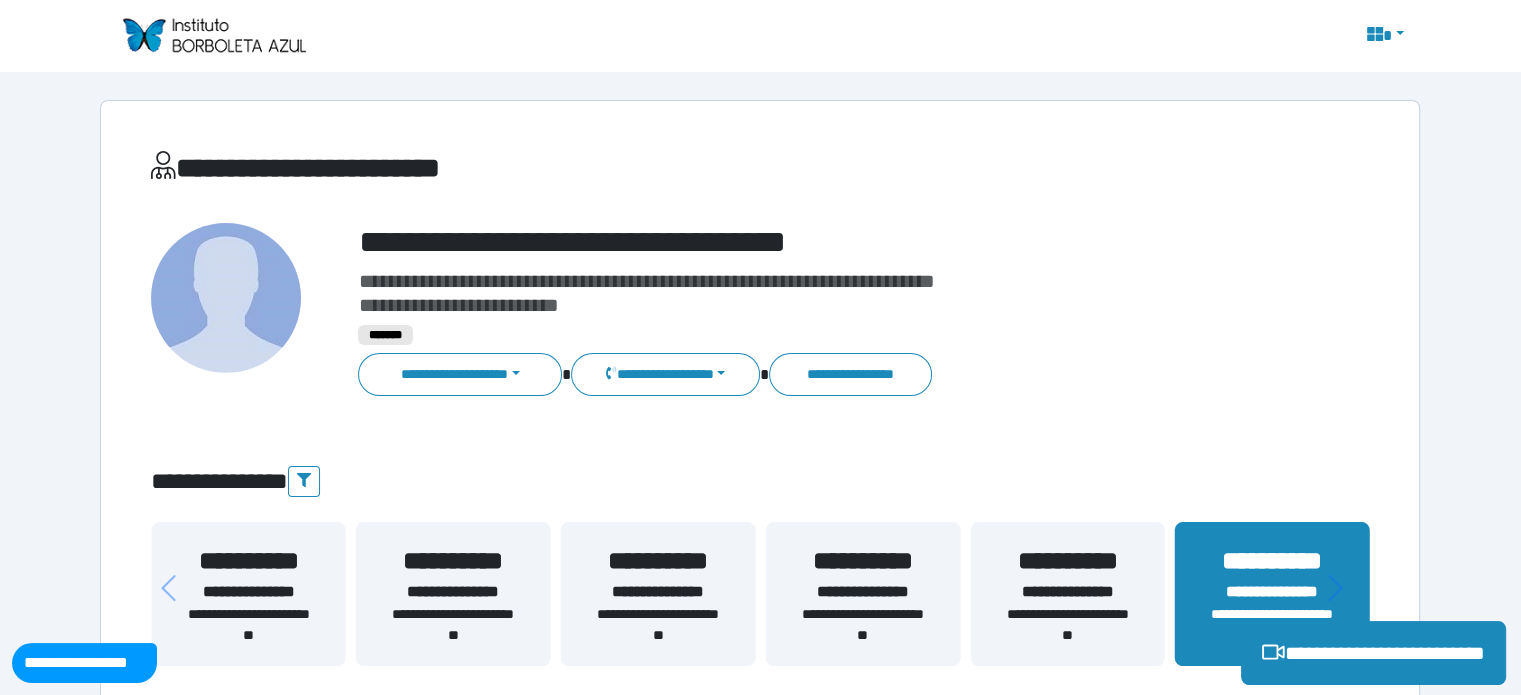 click on "*******" at bounding box center (385, 335) 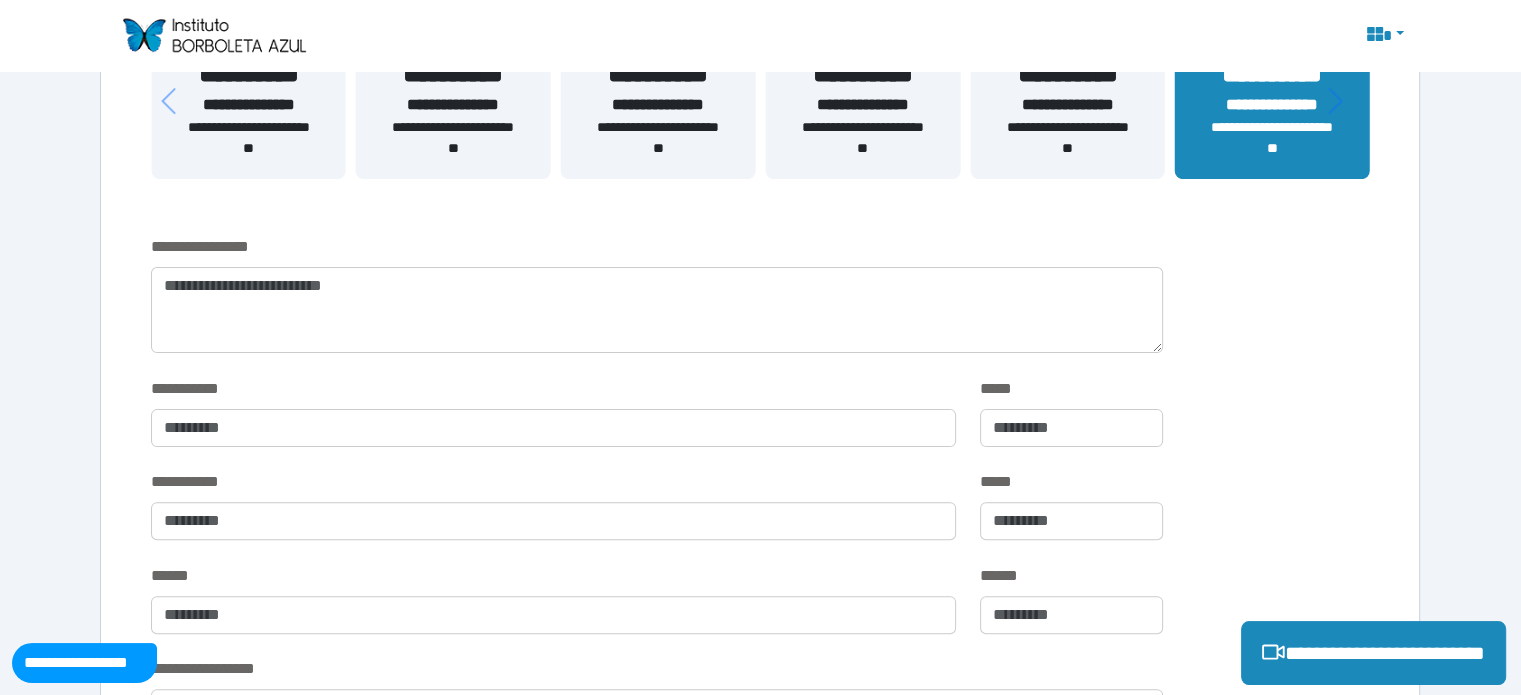 scroll, scrollTop: 520, scrollLeft: 0, axis: vertical 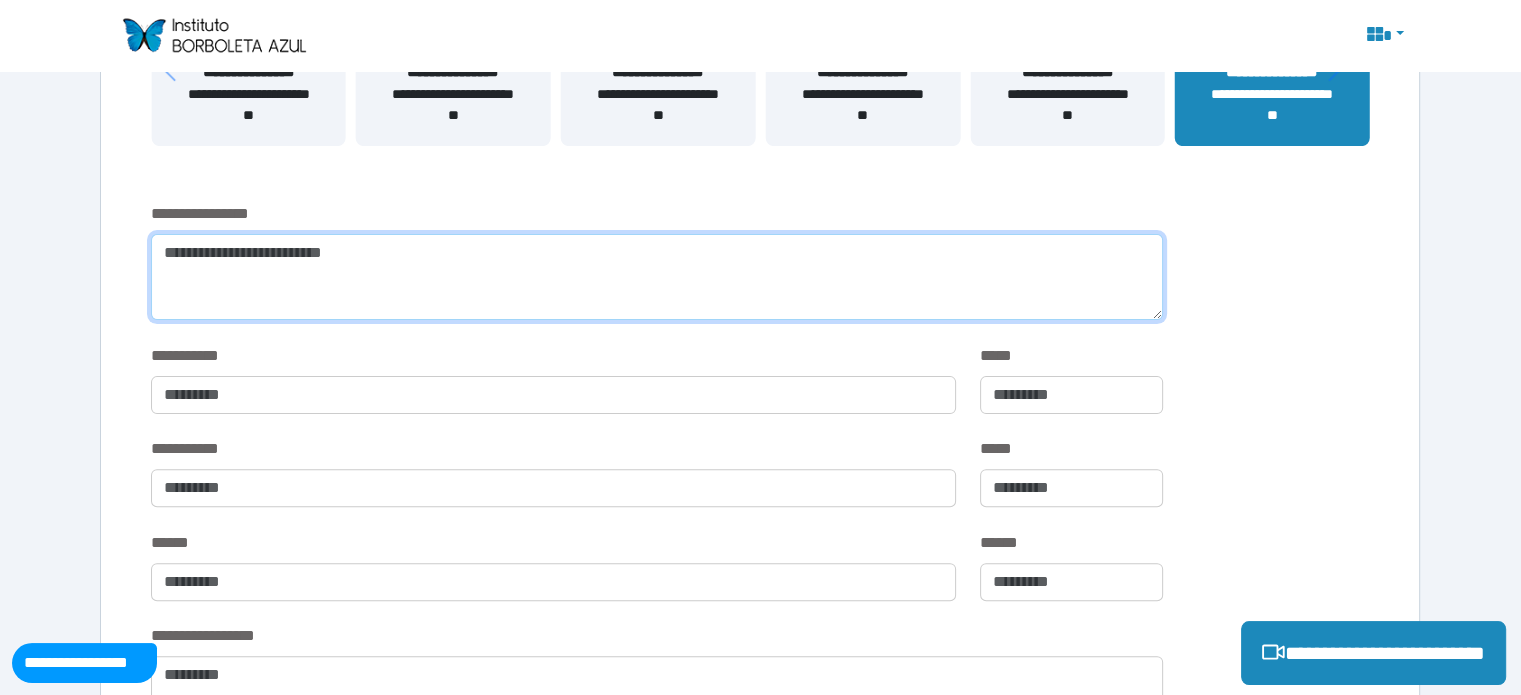 click at bounding box center [656, 277] 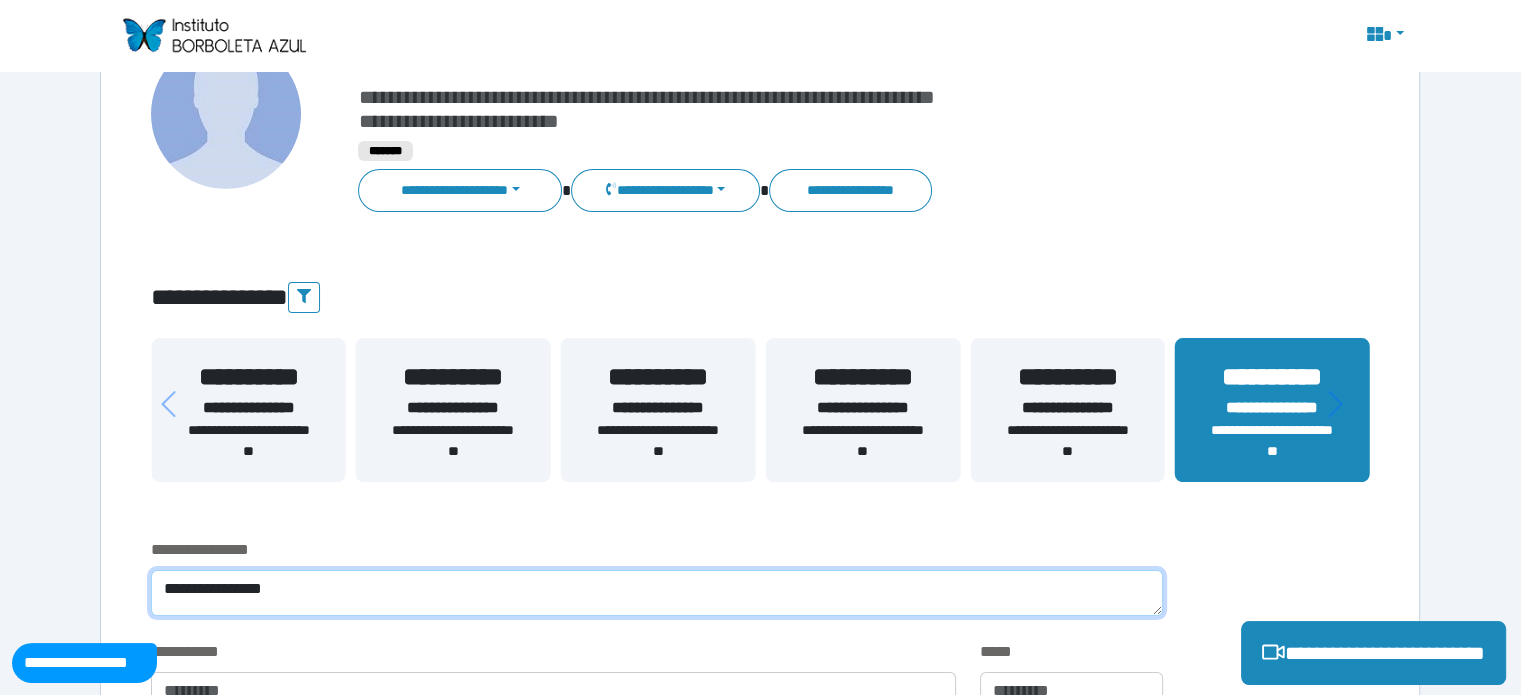 scroll, scrollTop: 148, scrollLeft: 0, axis: vertical 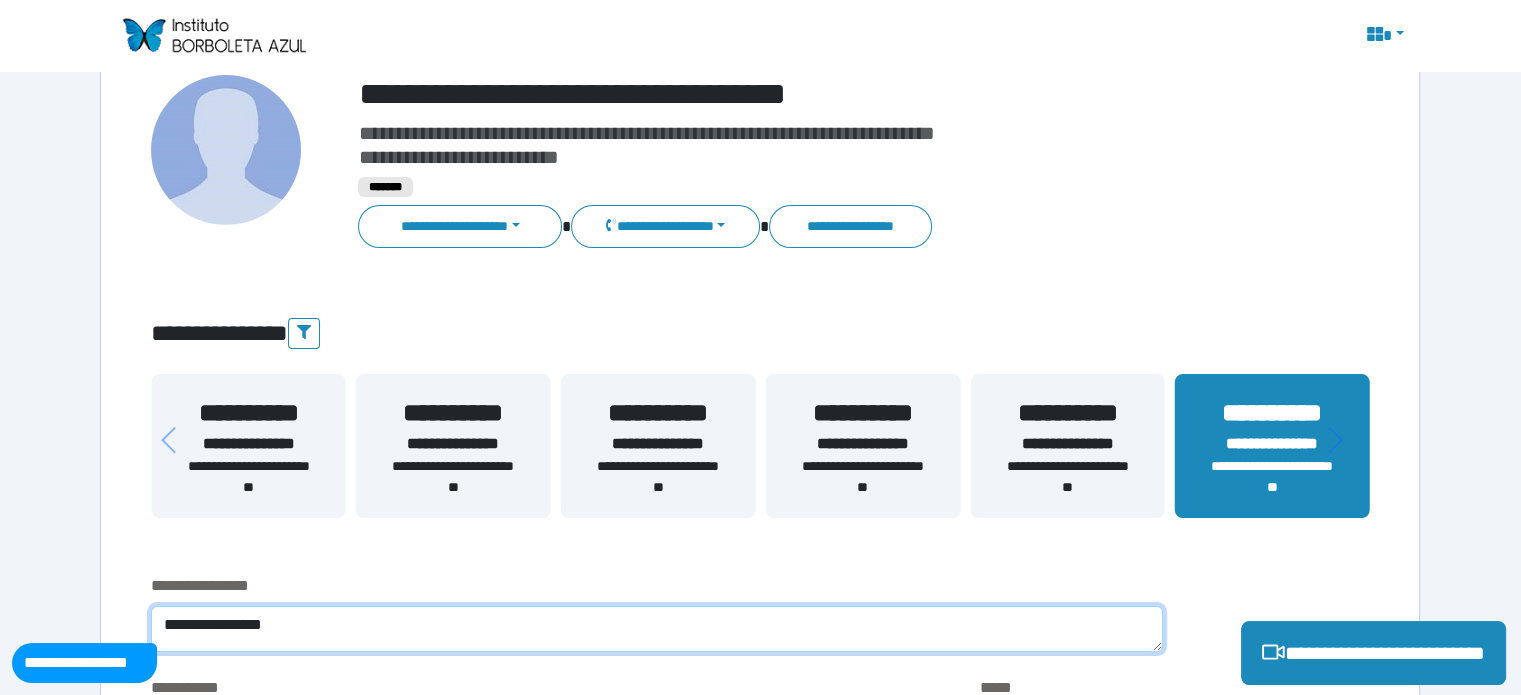 type on "**********" 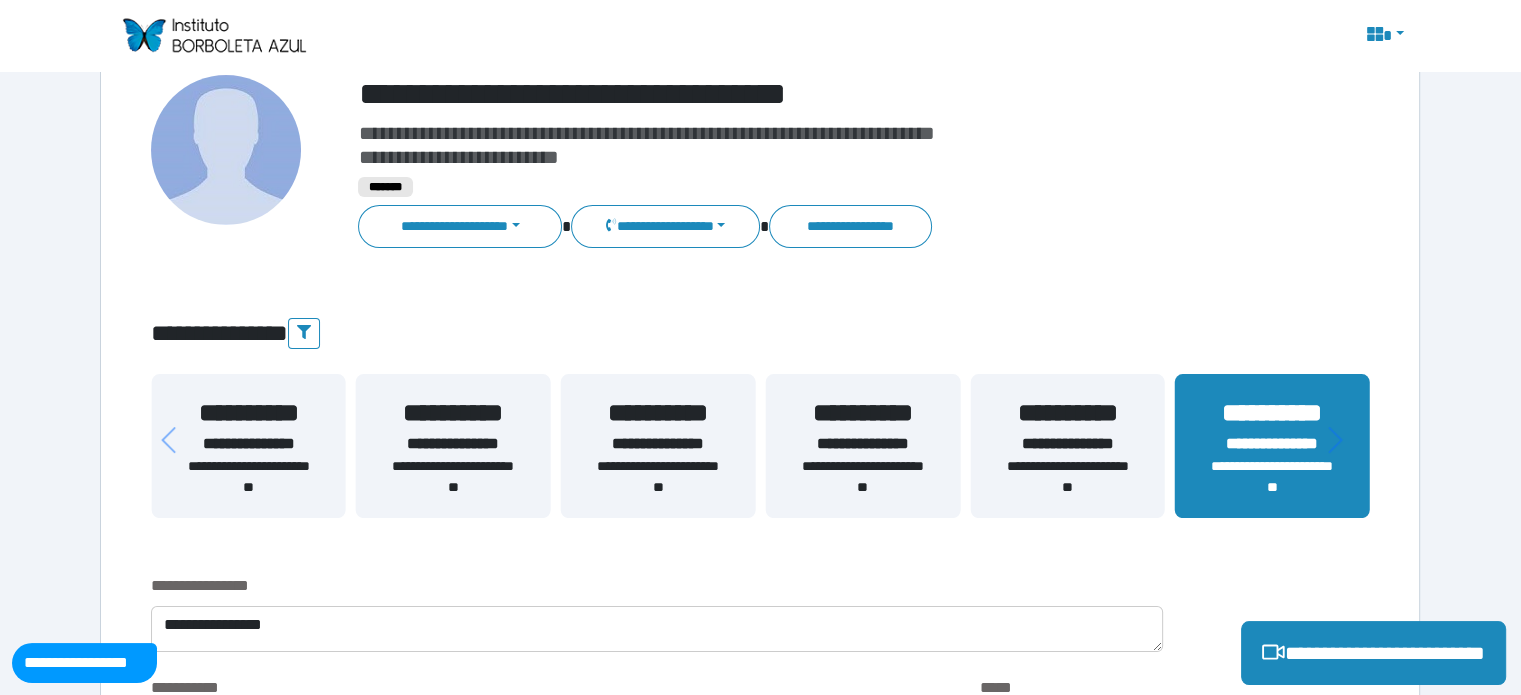 click on "*******" at bounding box center (385, 187) 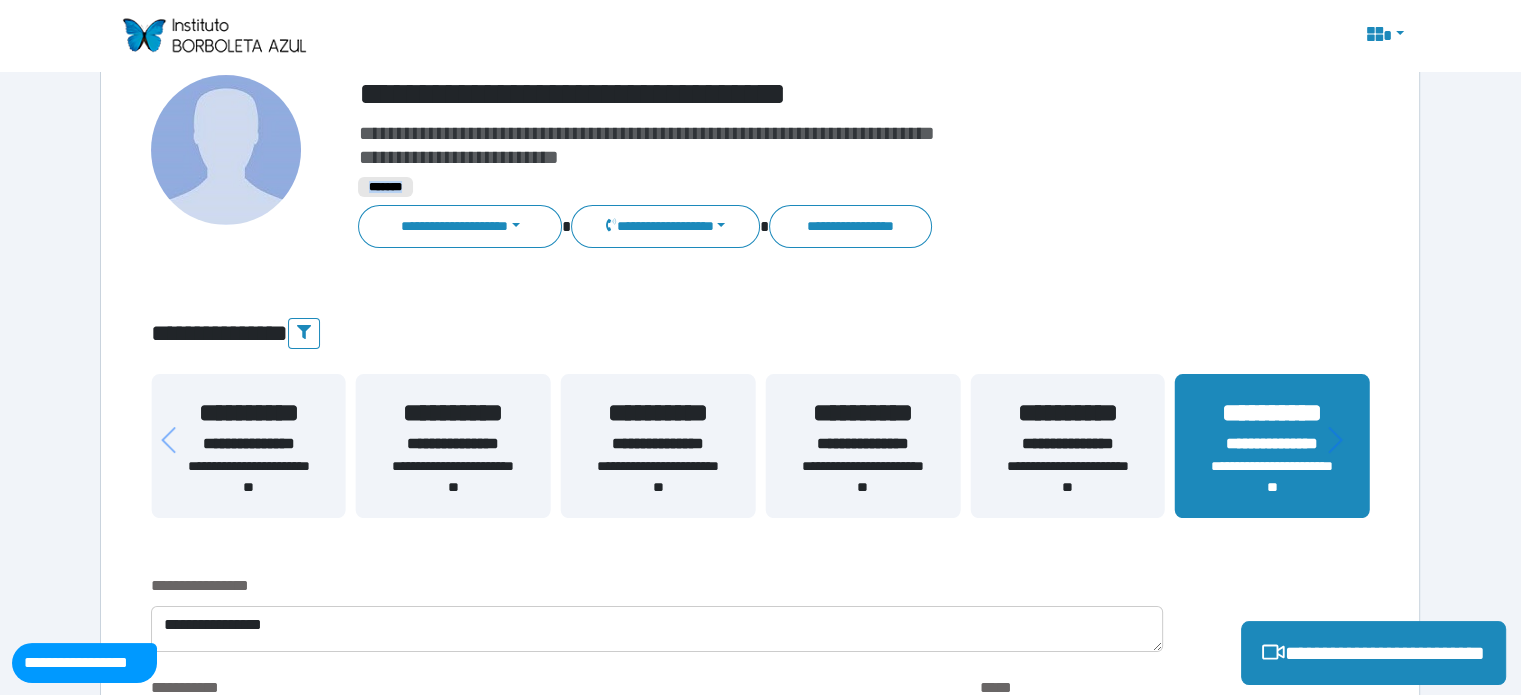 click on "*******" at bounding box center [385, 187] 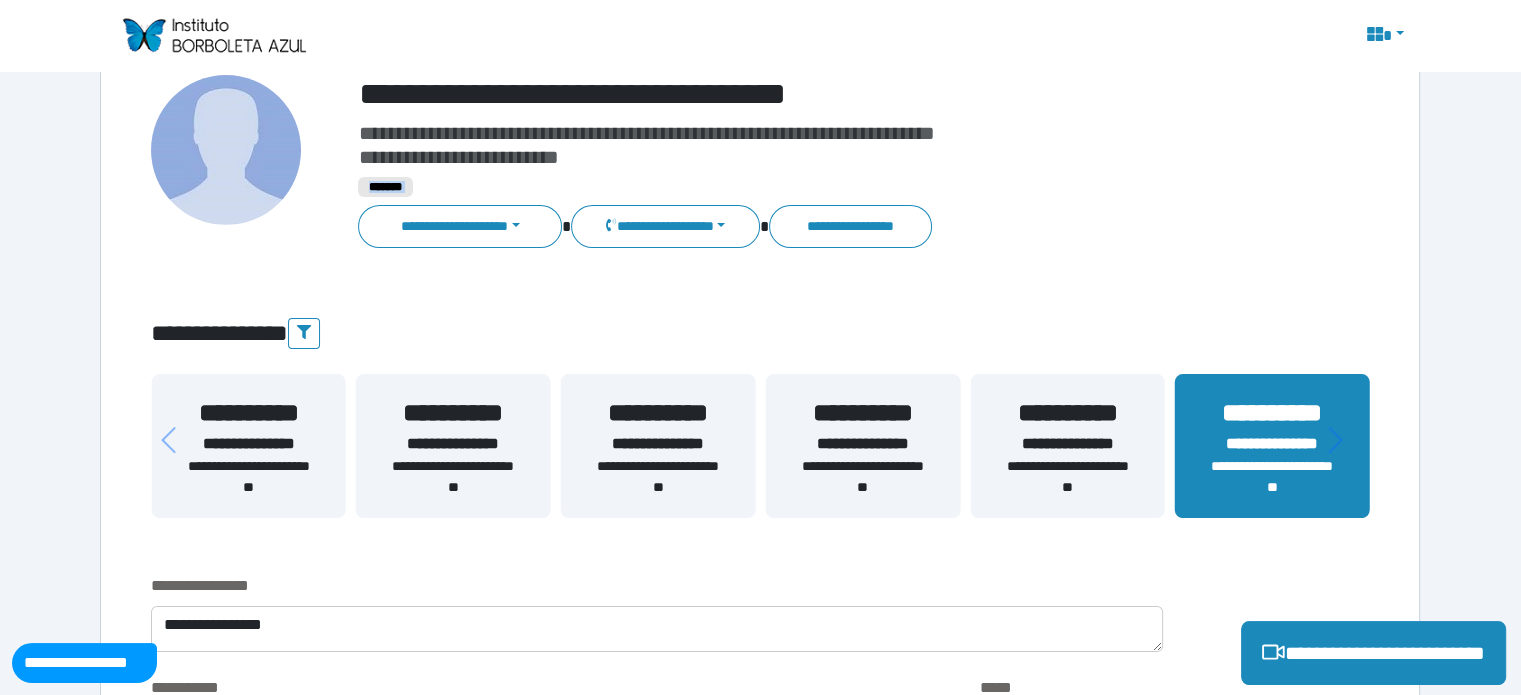 click on "*******" at bounding box center [385, 187] 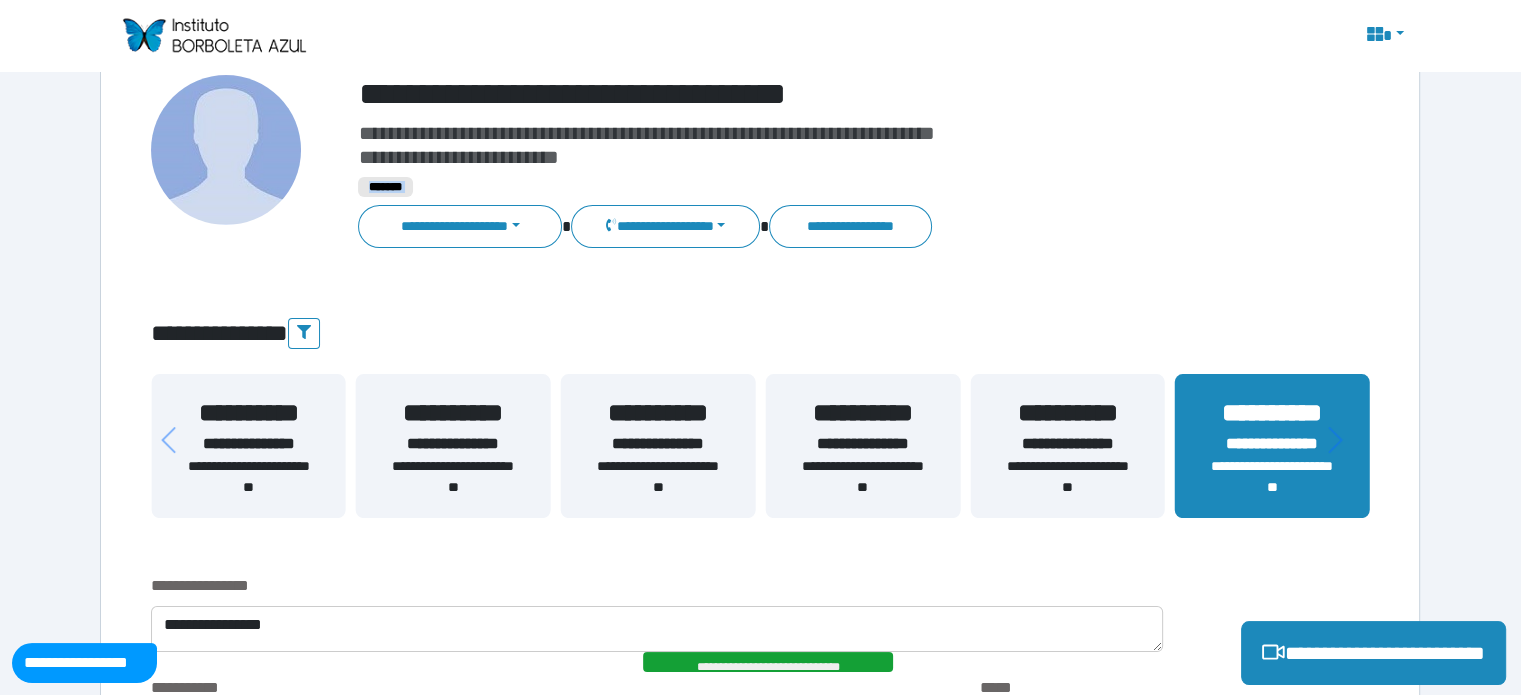 click on "*******" at bounding box center [385, 187] 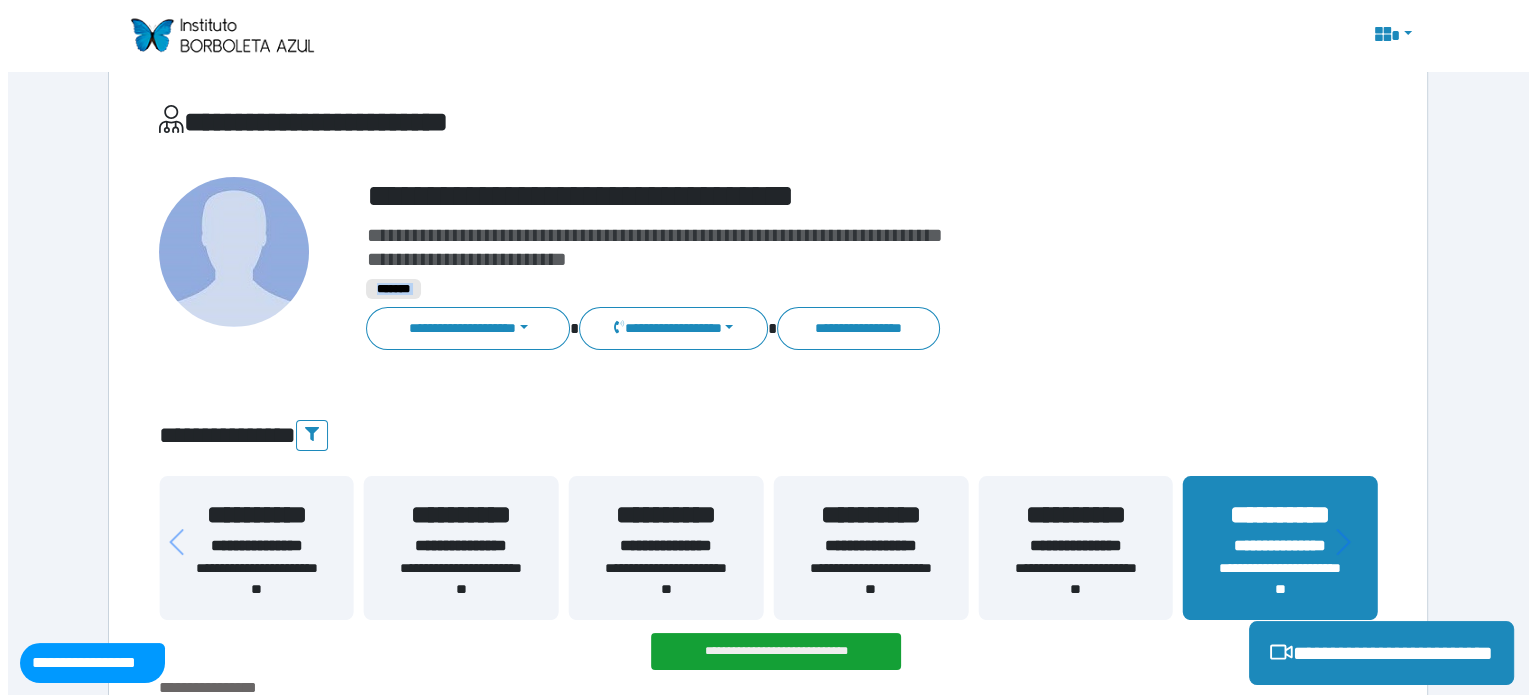 scroll, scrollTop: 0, scrollLeft: 0, axis: both 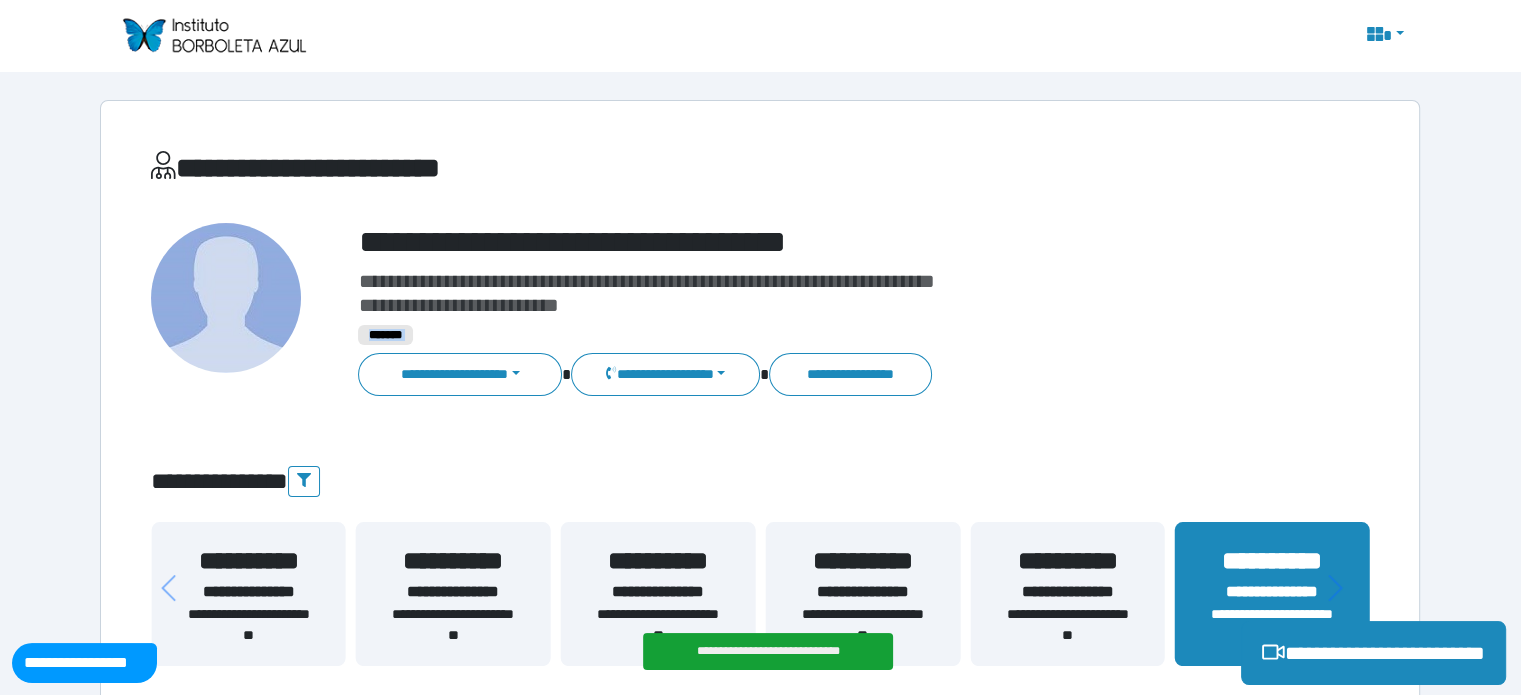 click at bounding box center [1384, 36] 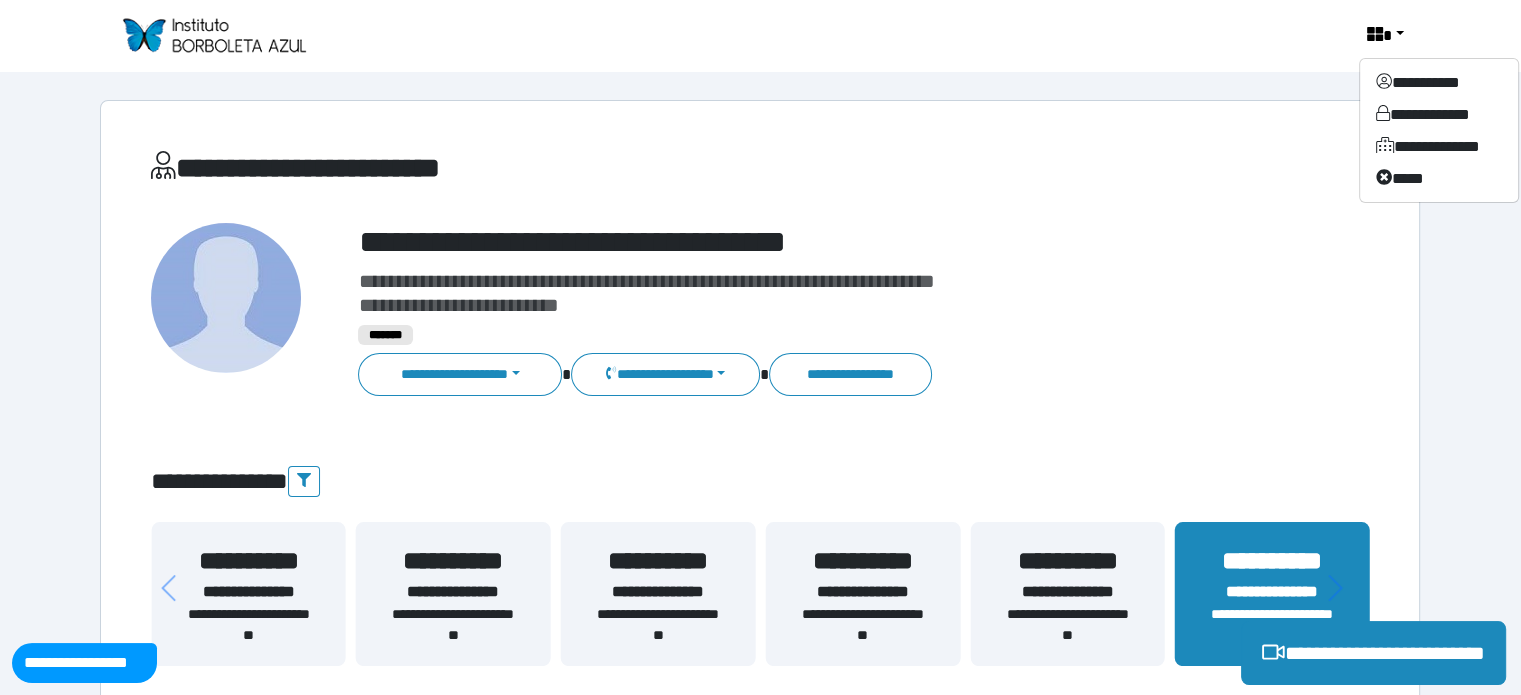 click on "**********" at bounding box center [812, 293] 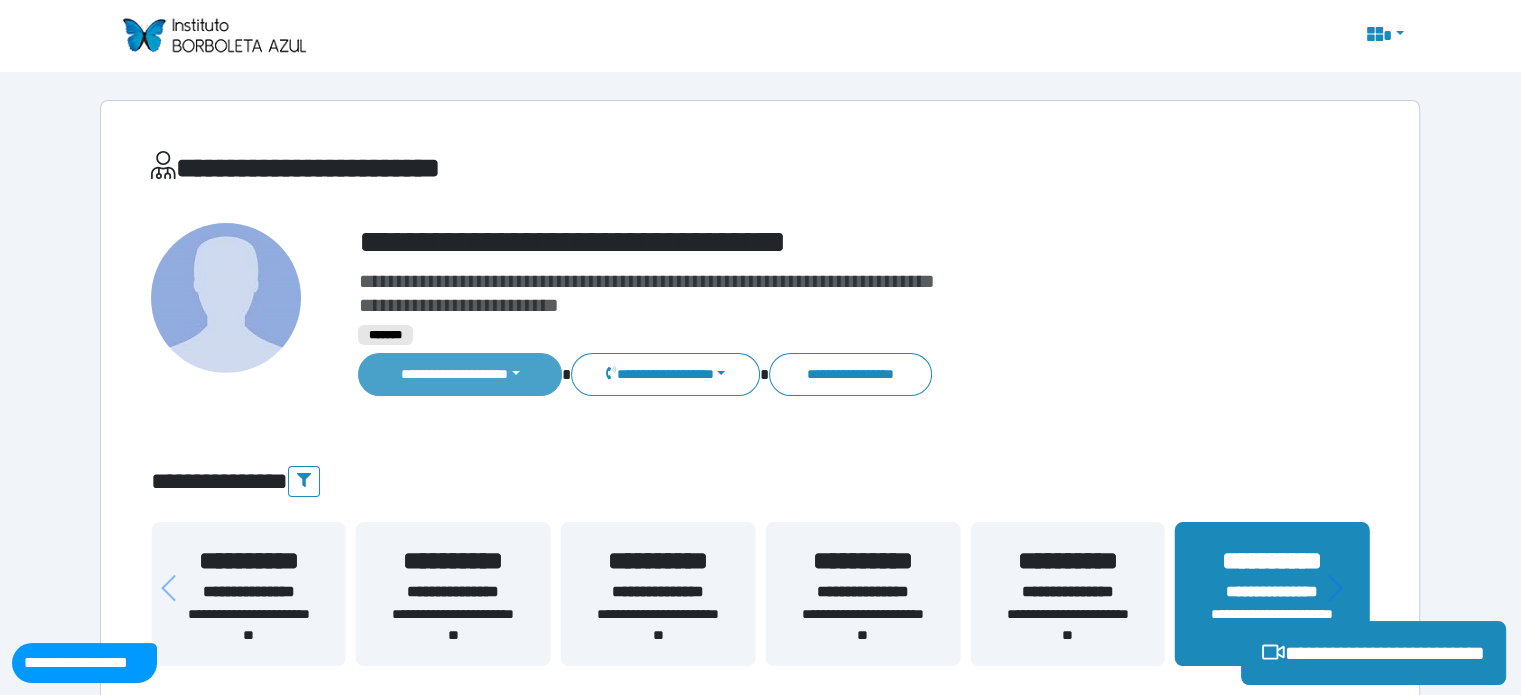 click on "**********" at bounding box center (460, 374) 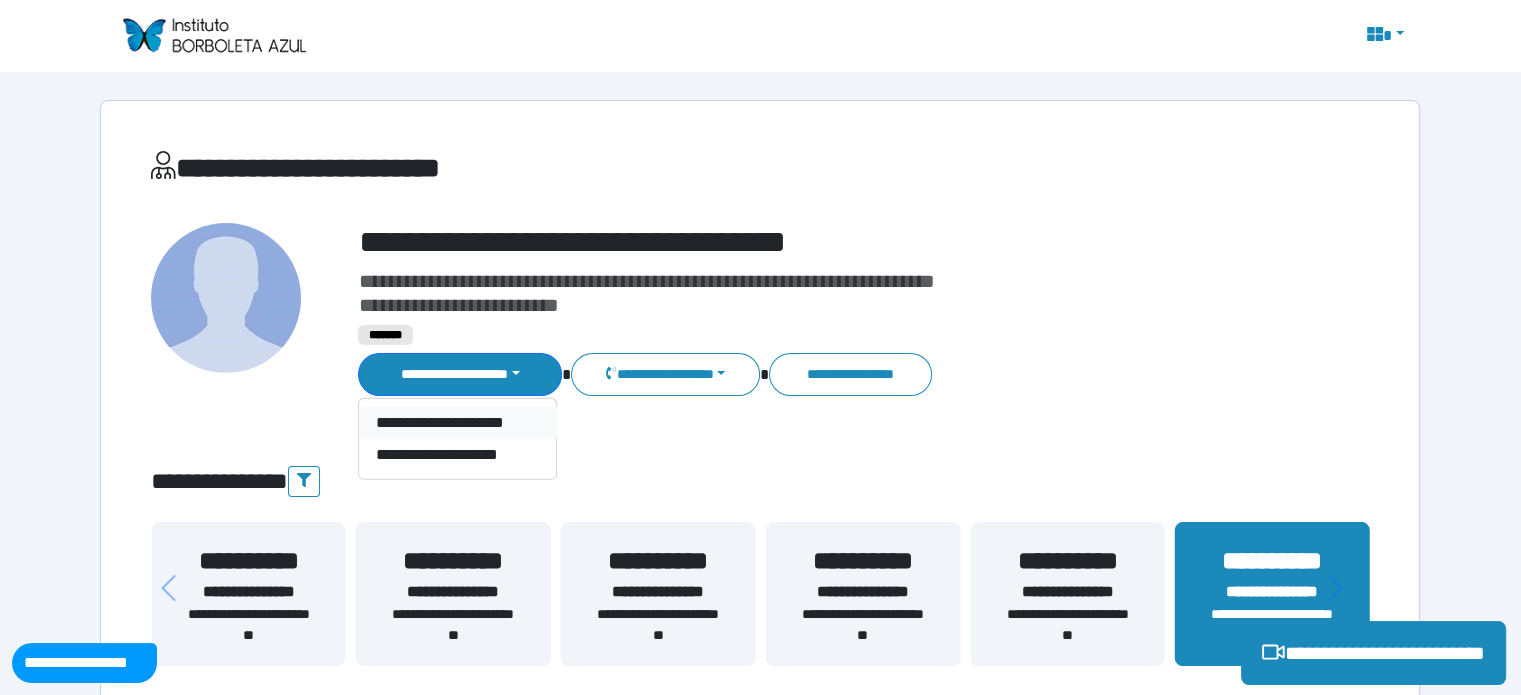 click on "**********" at bounding box center (457, 423) 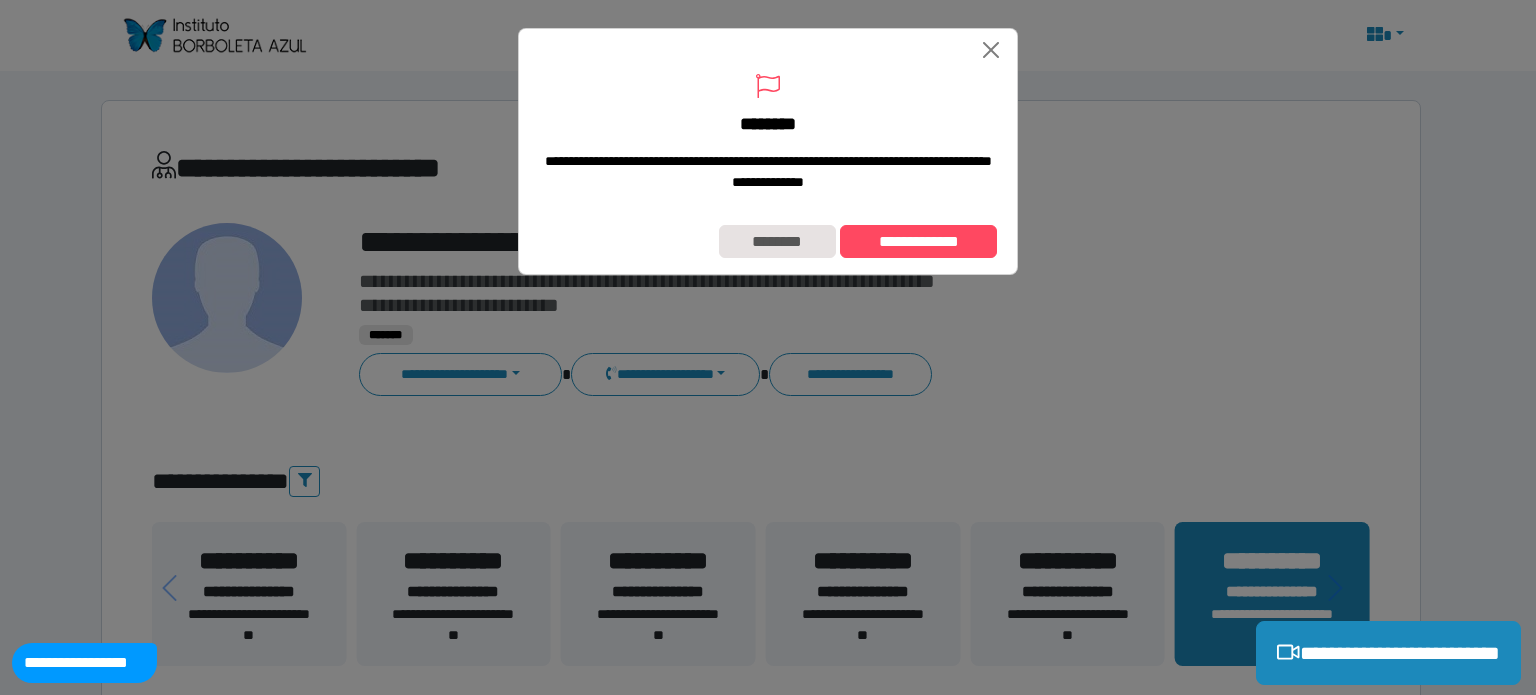click on "**********" at bounding box center [768, 133] 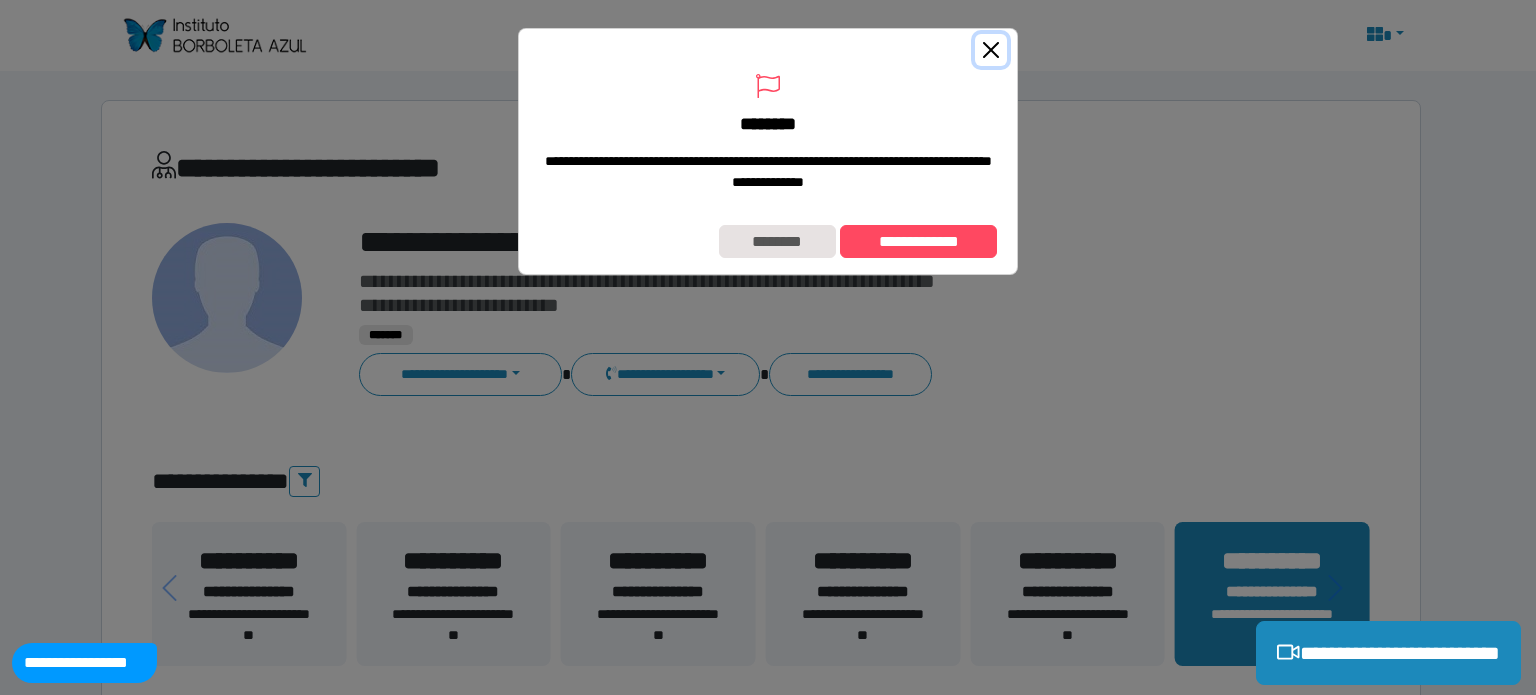 click at bounding box center (991, 50) 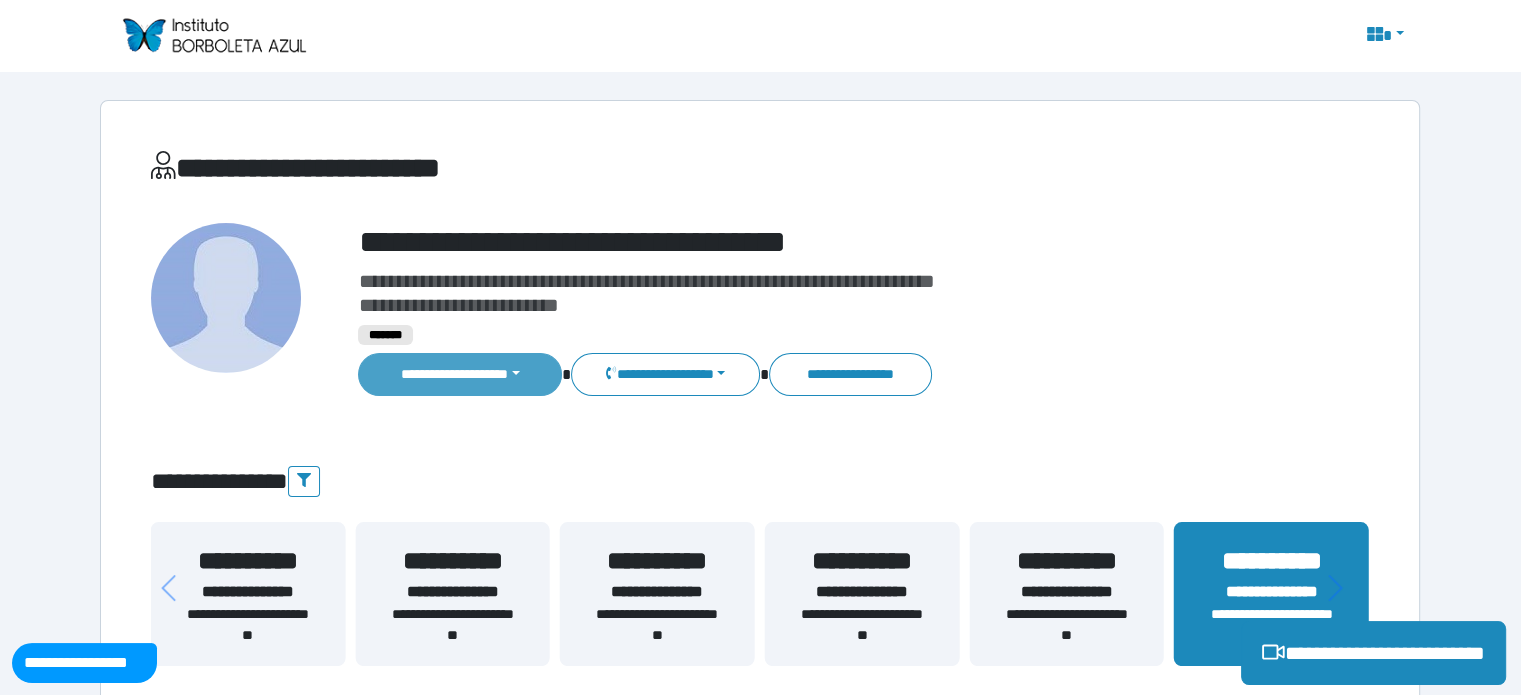 click on "**********" at bounding box center [460, 374] 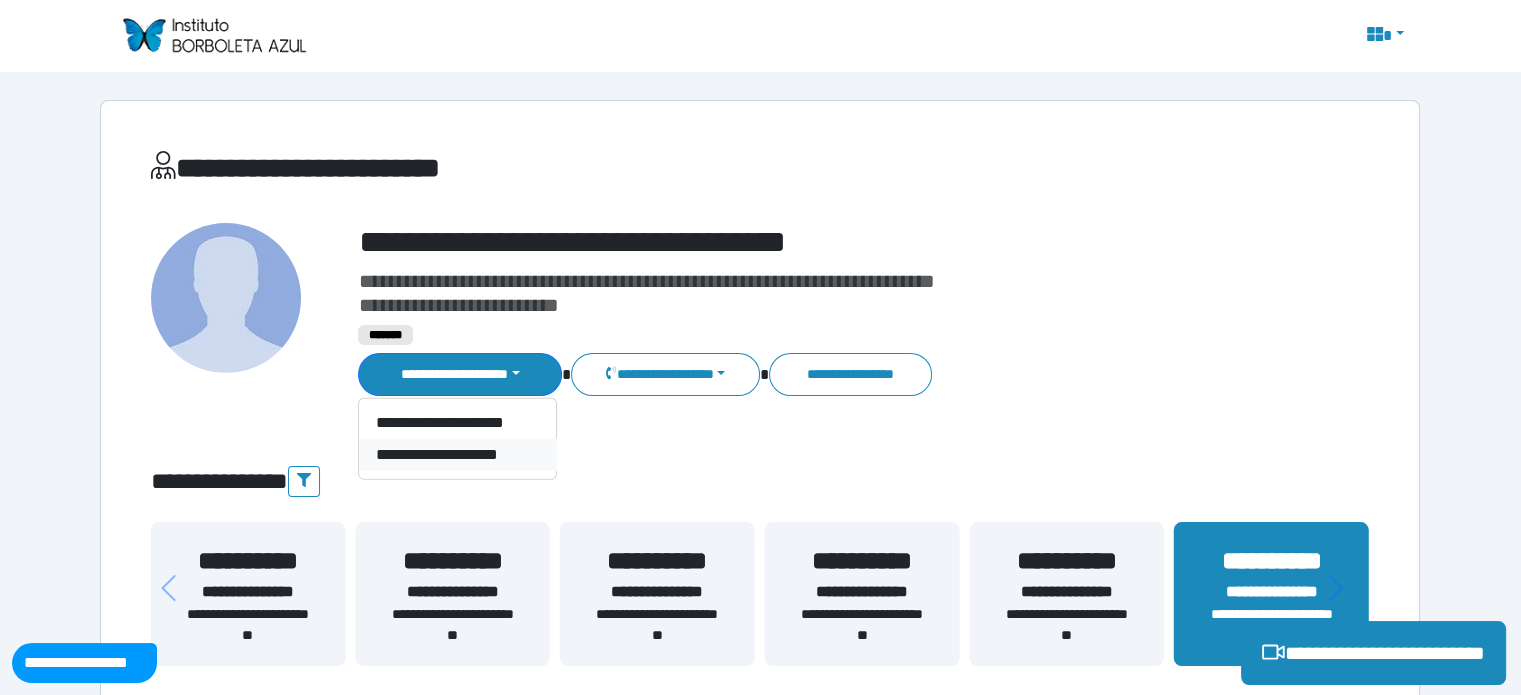 click on "**********" at bounding box center (457, 455) 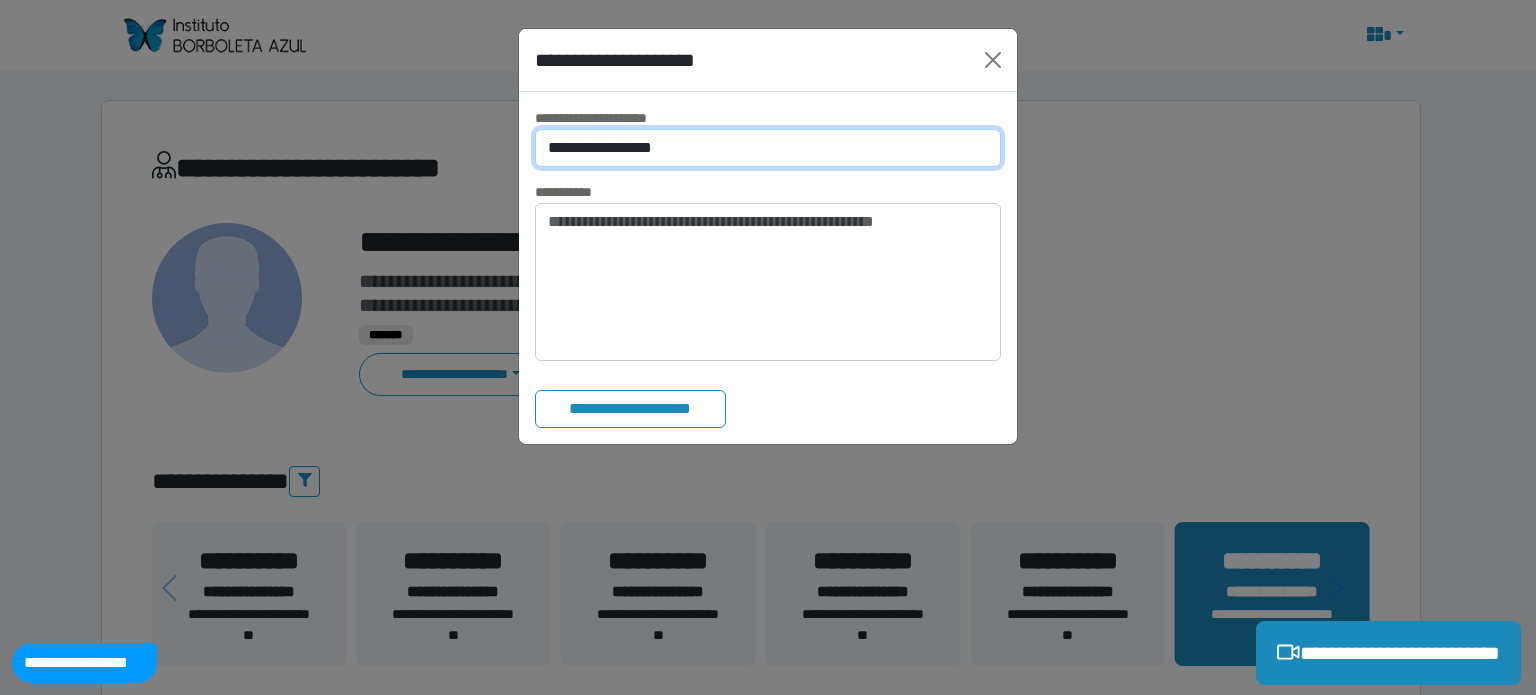 click on "**********" at bounding box center (768, 148) 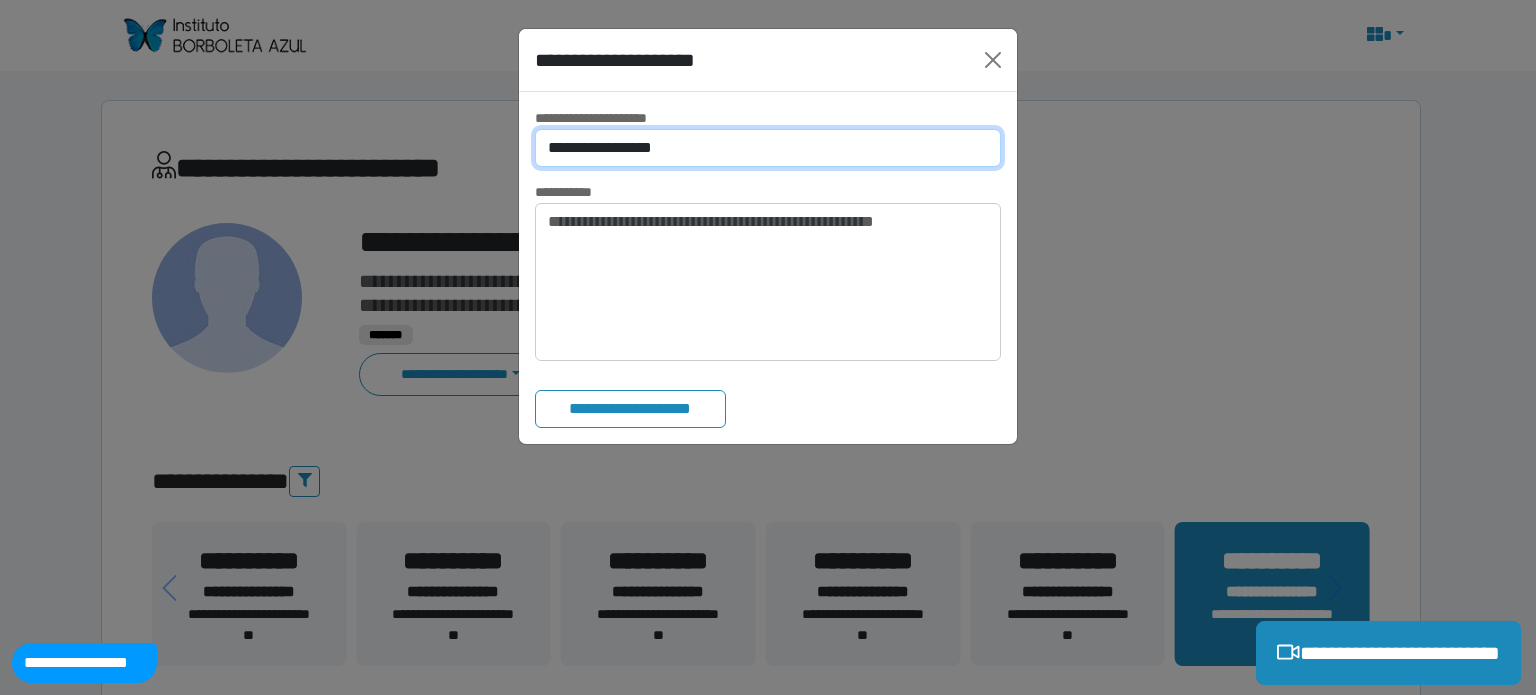 select on "*" 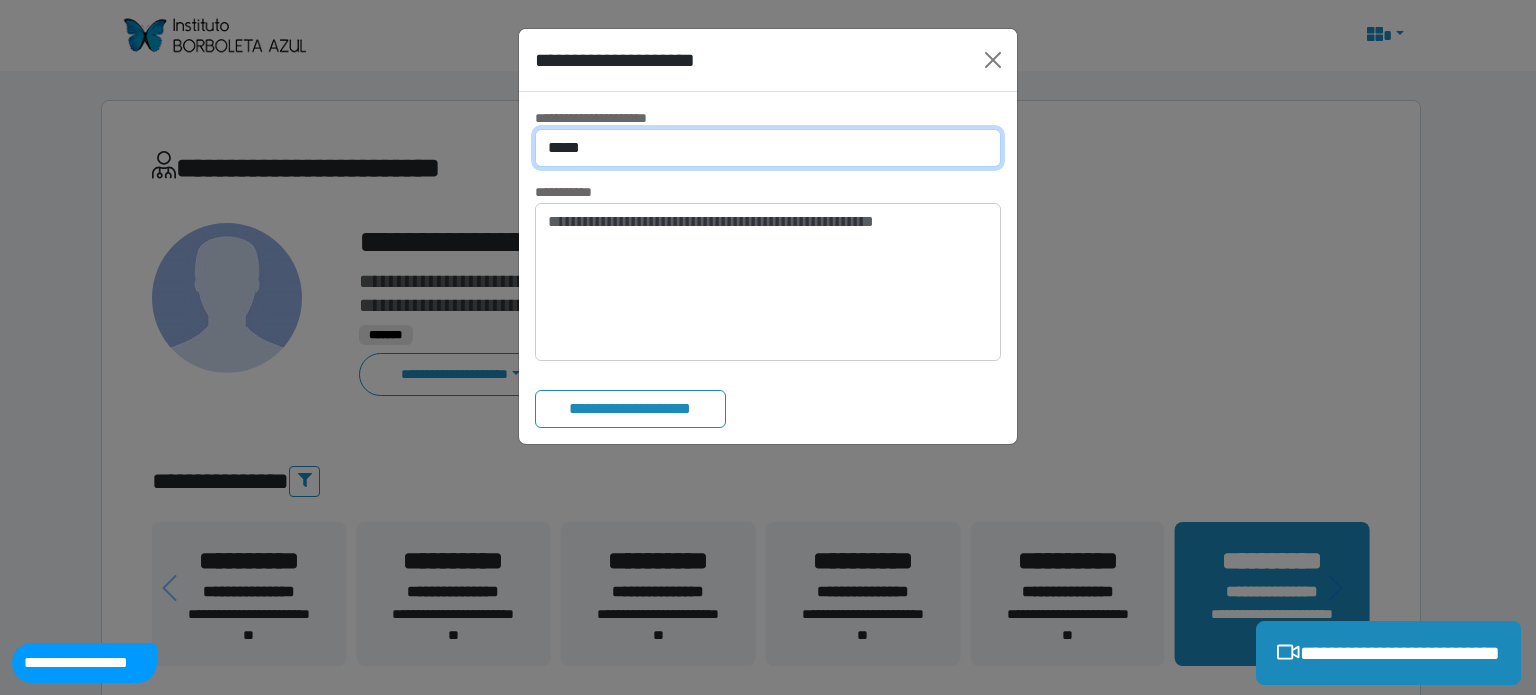 click on "**********" at bounding box center [768, 148] 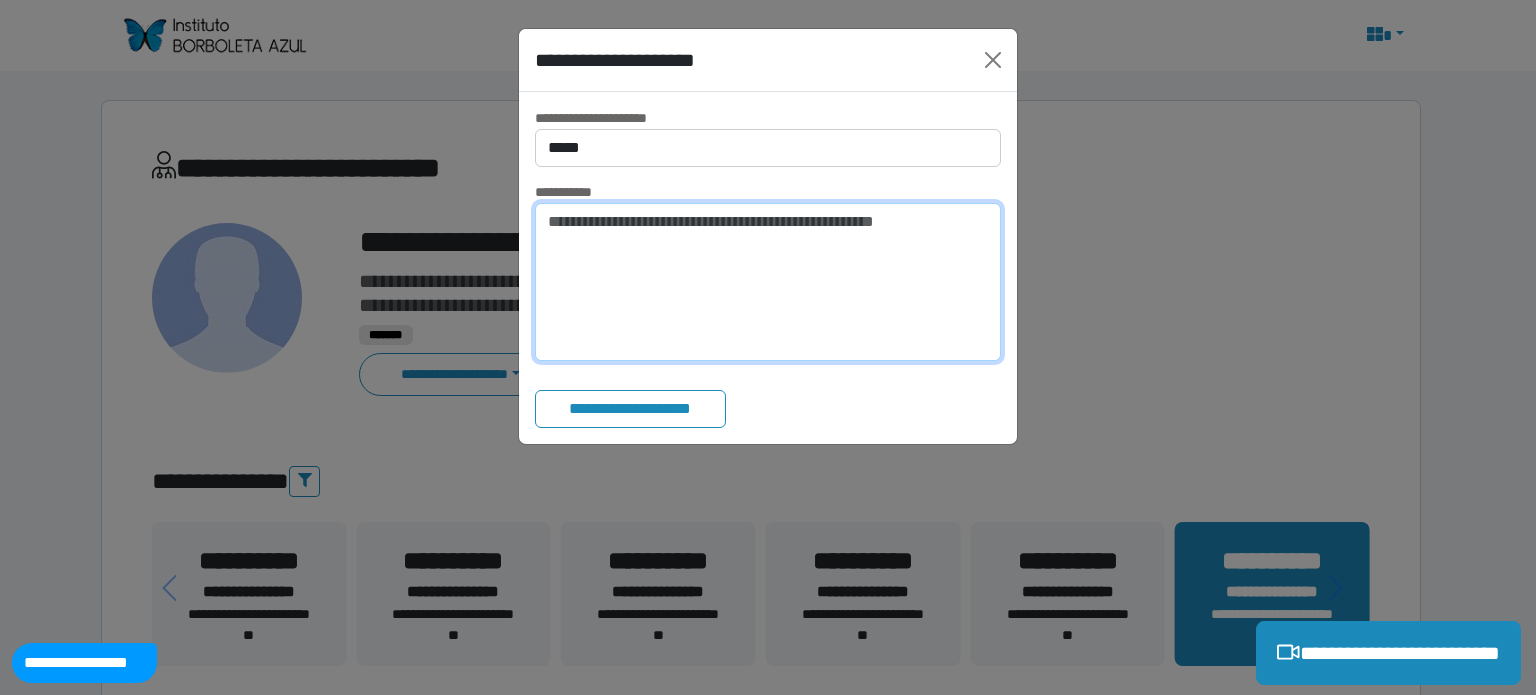 click at bounding box center (768, 282) 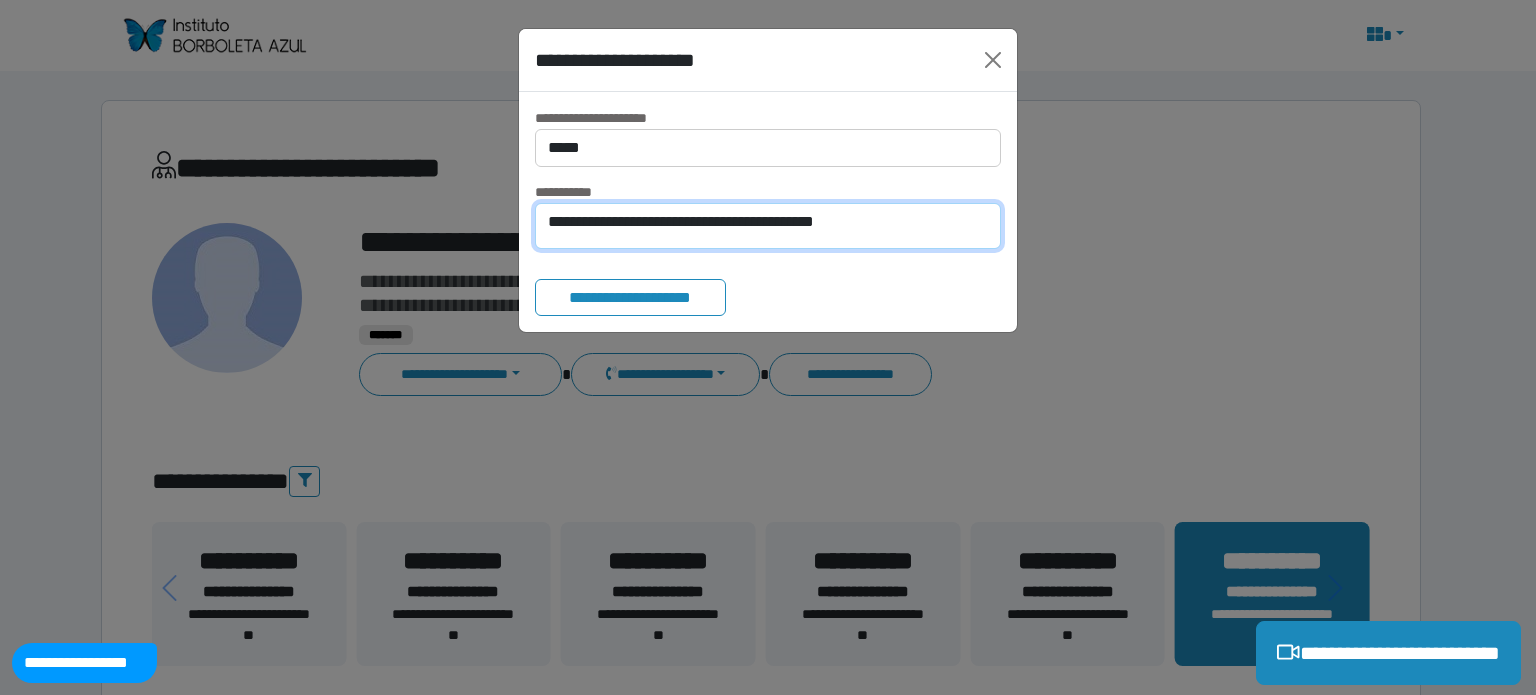 click on "**********" at bounding box center (768, 226) 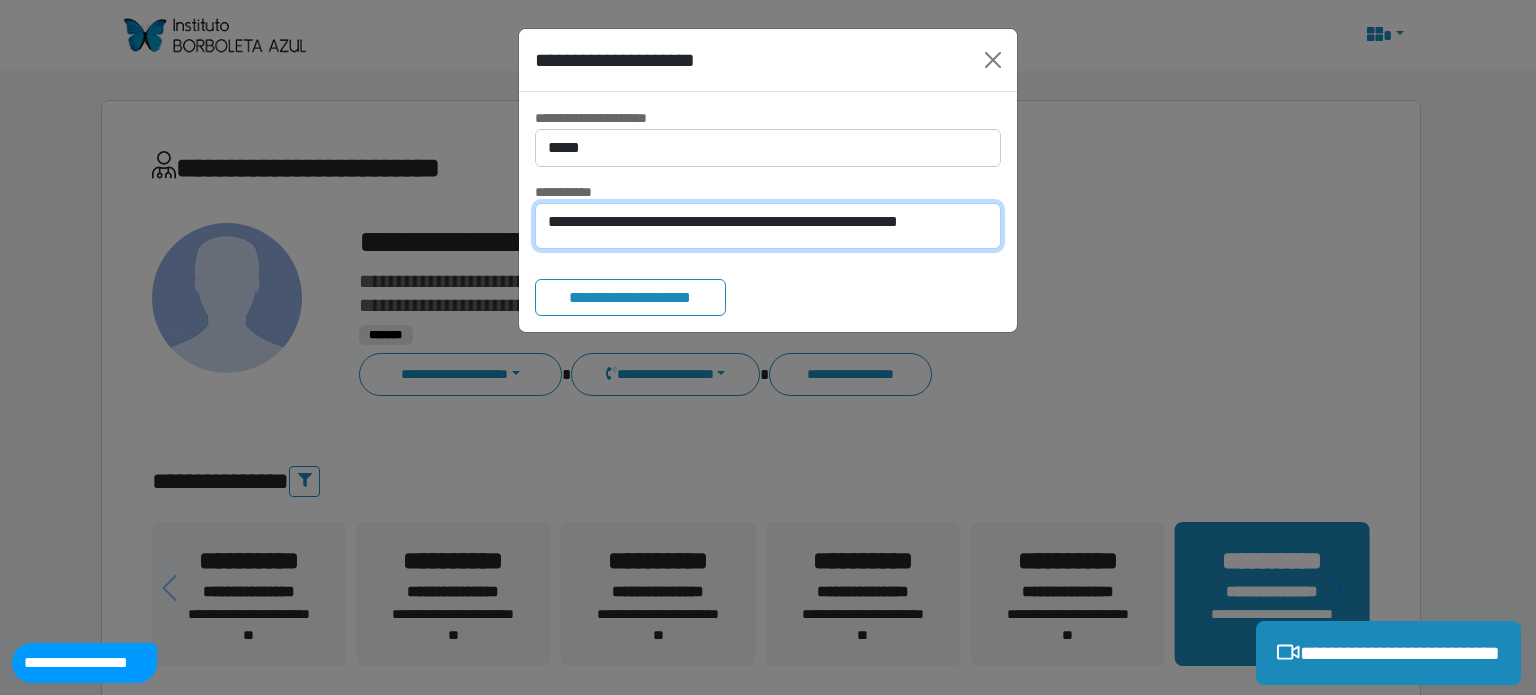 scroll, scrollTop: 0, scrollLeft: 0, axis: both 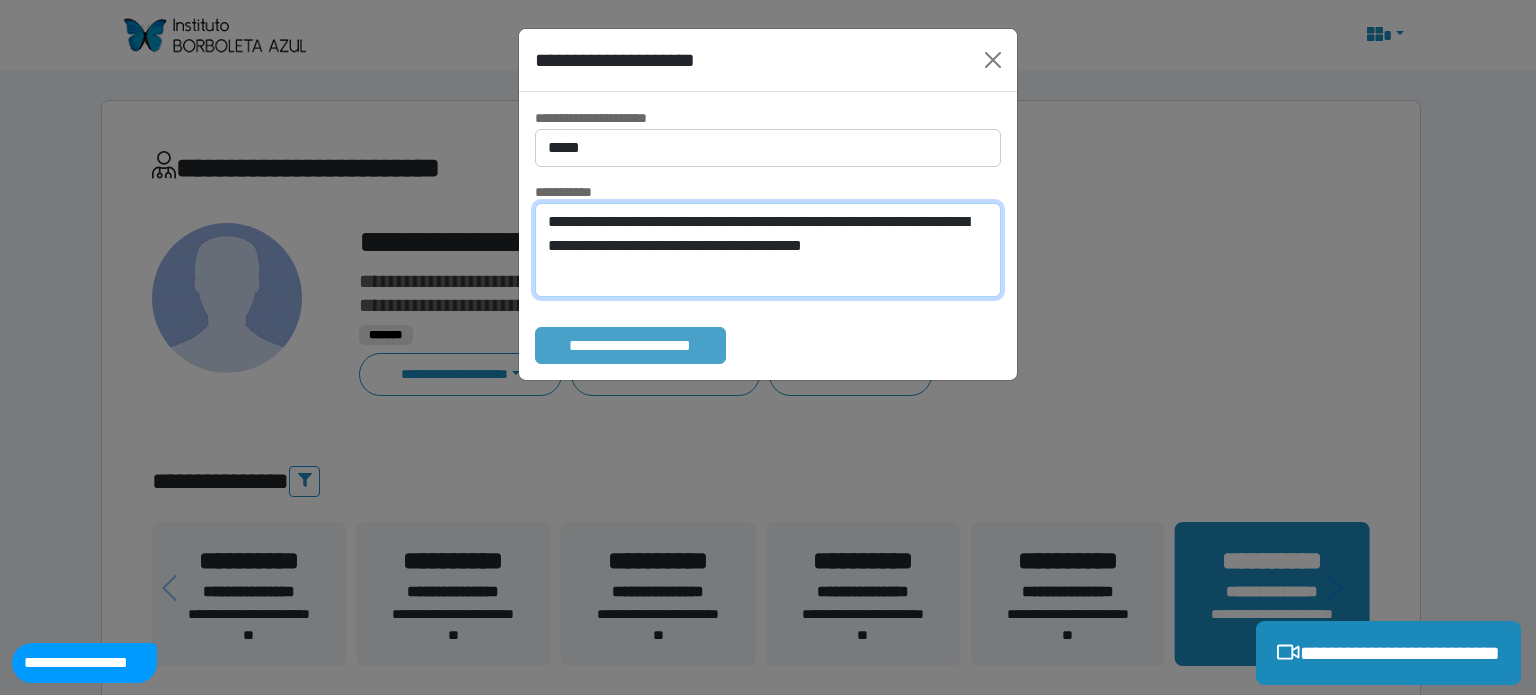 type on "**********" 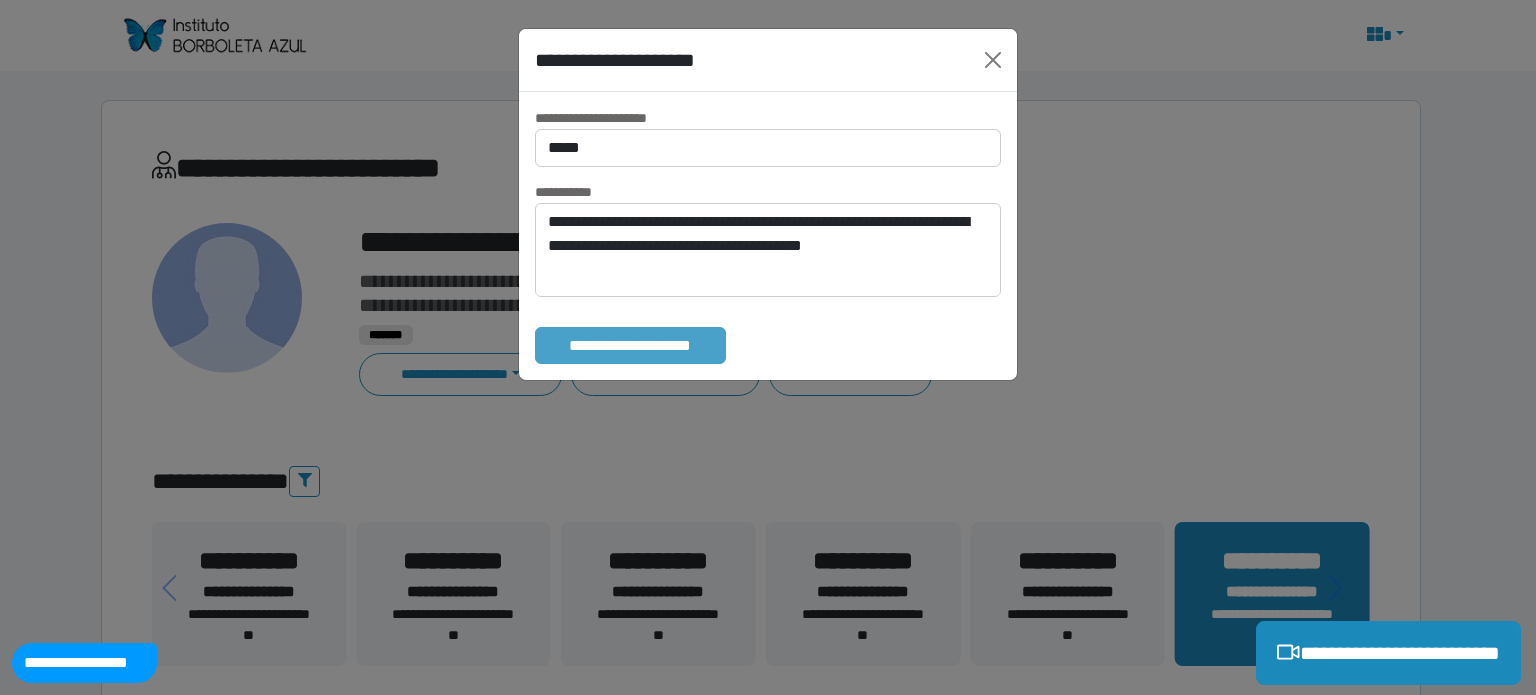 click on "**********" at bounding box center [630, 346] 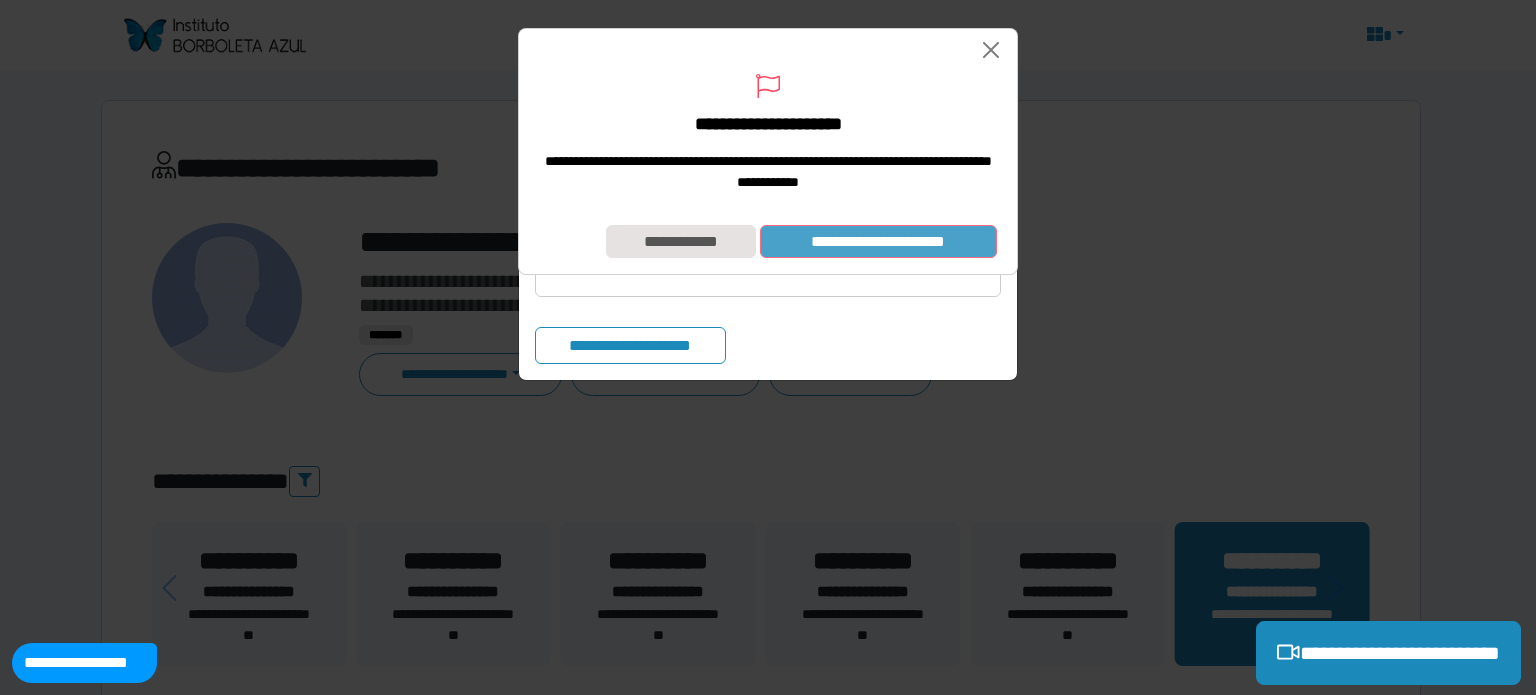 click on "**********" at bounding box center (878, 242) 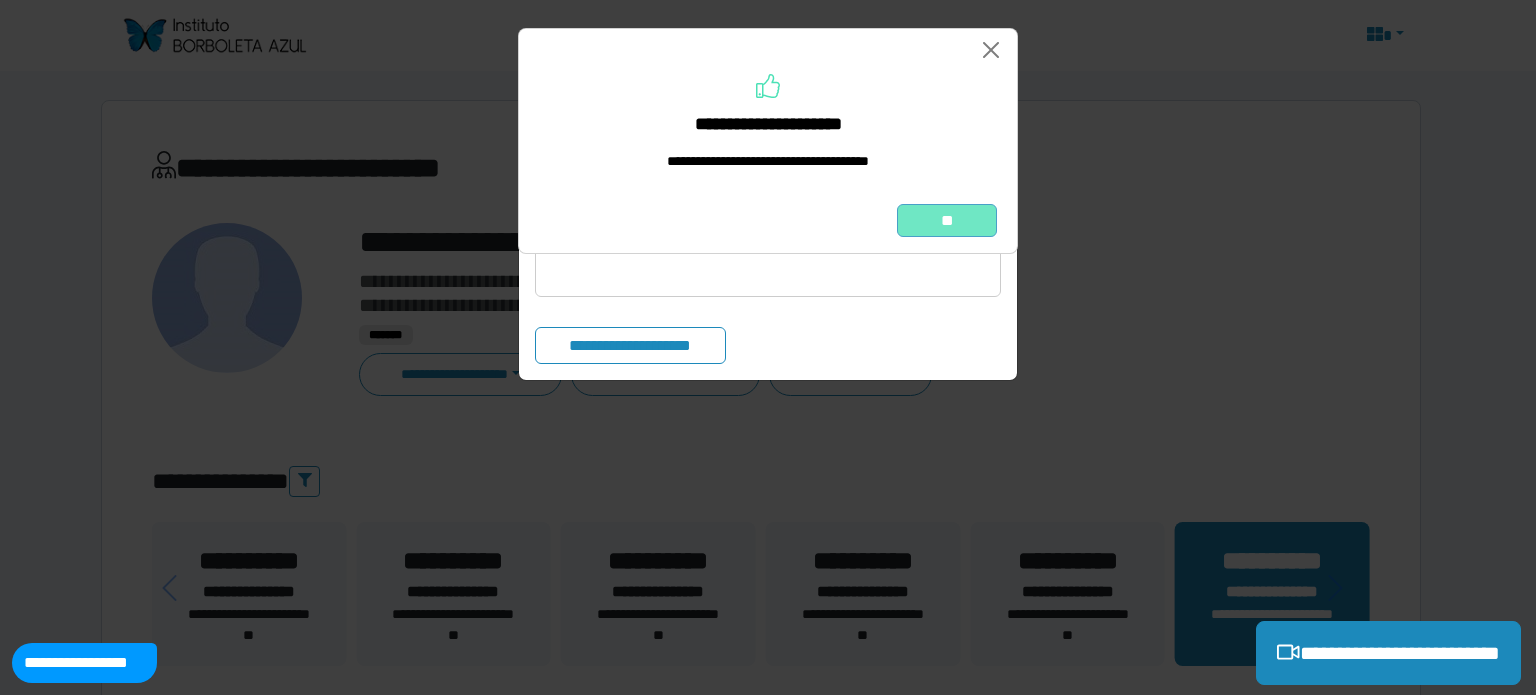 click on "**" at bounding box center (947, 221) 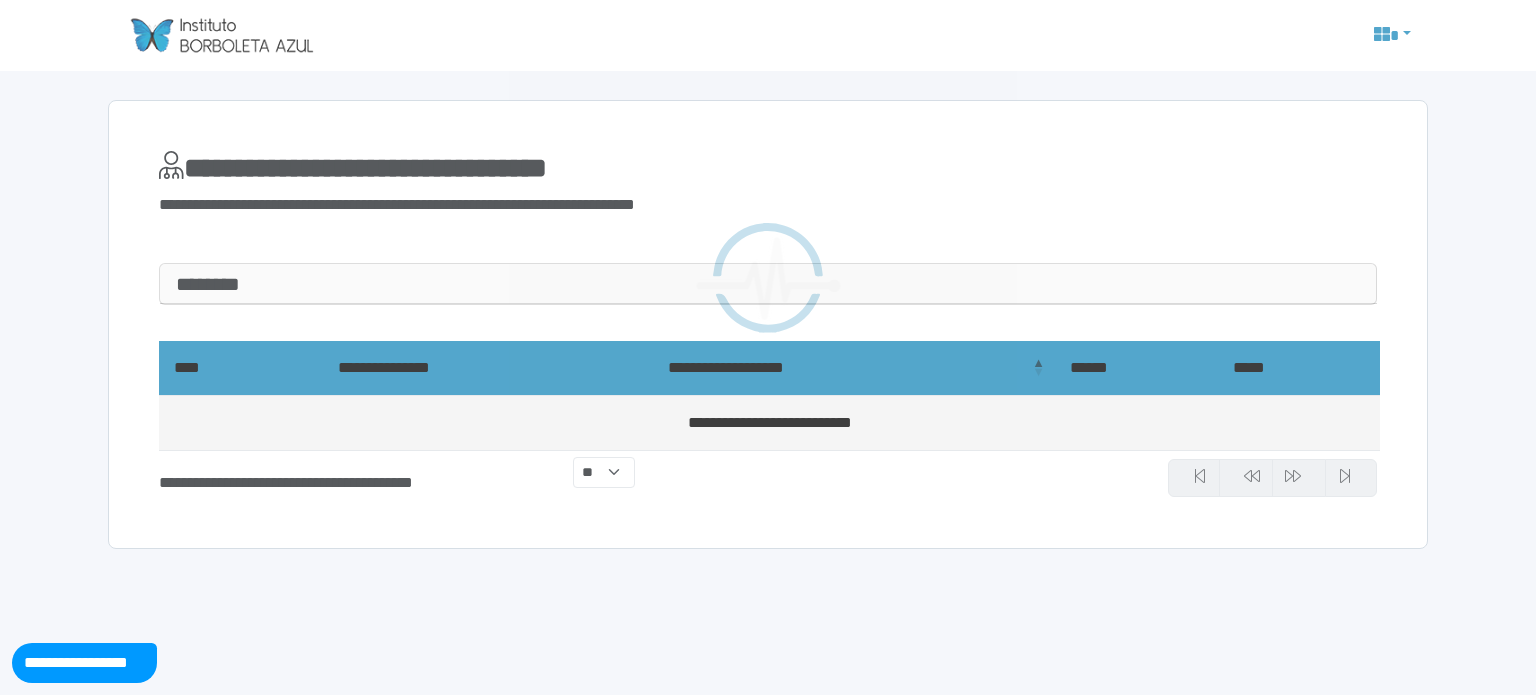 scroll, scrollTop: 0, scrollLeft: 0, axis: both 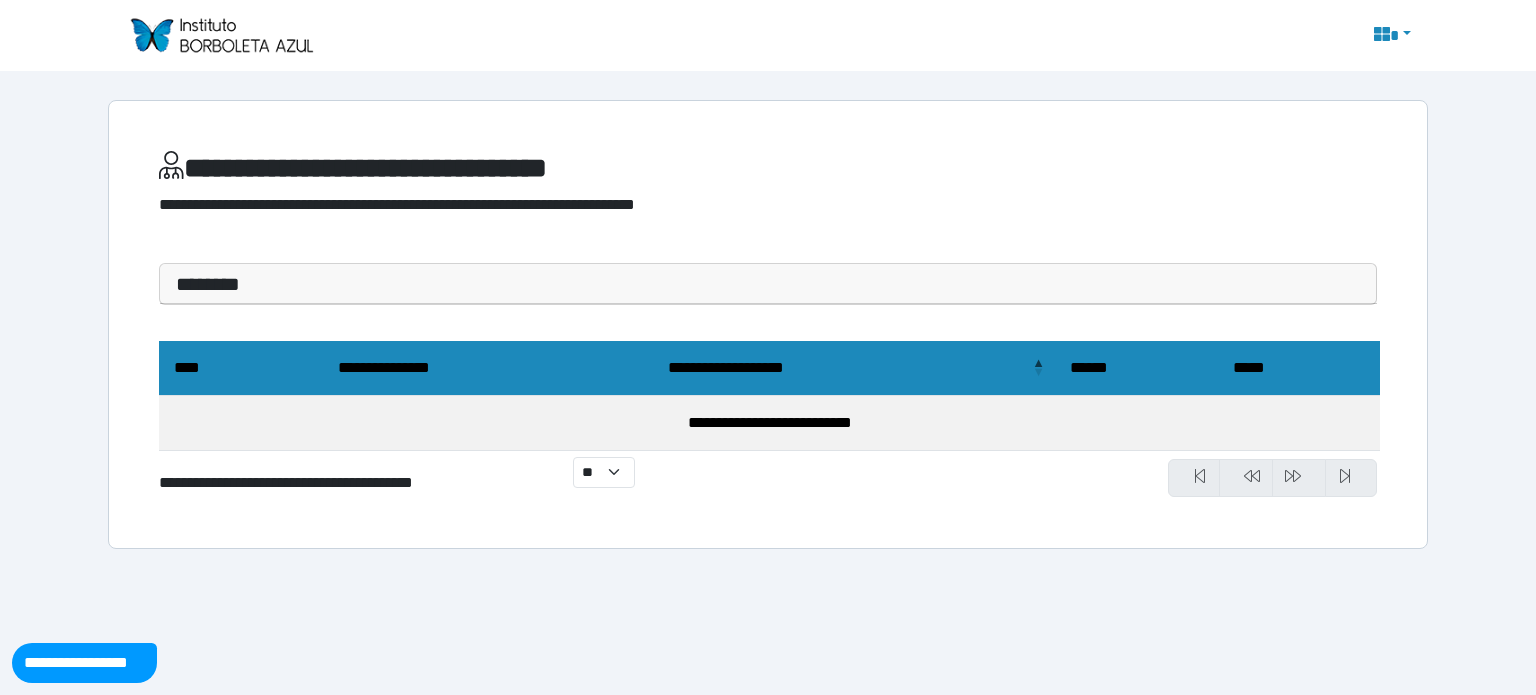 click at bounding box center (1351, 478) 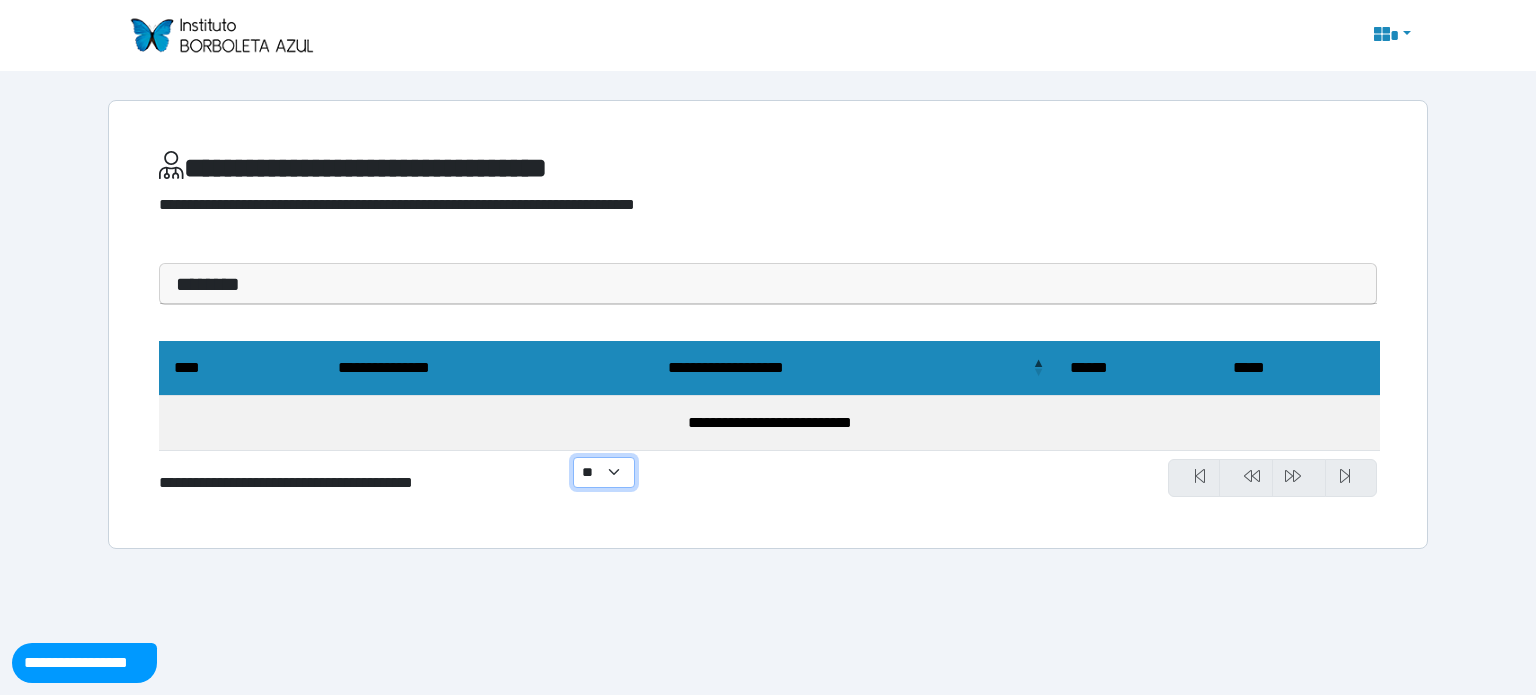 click on "** ** ** ***" at bounding box center (604, 472) 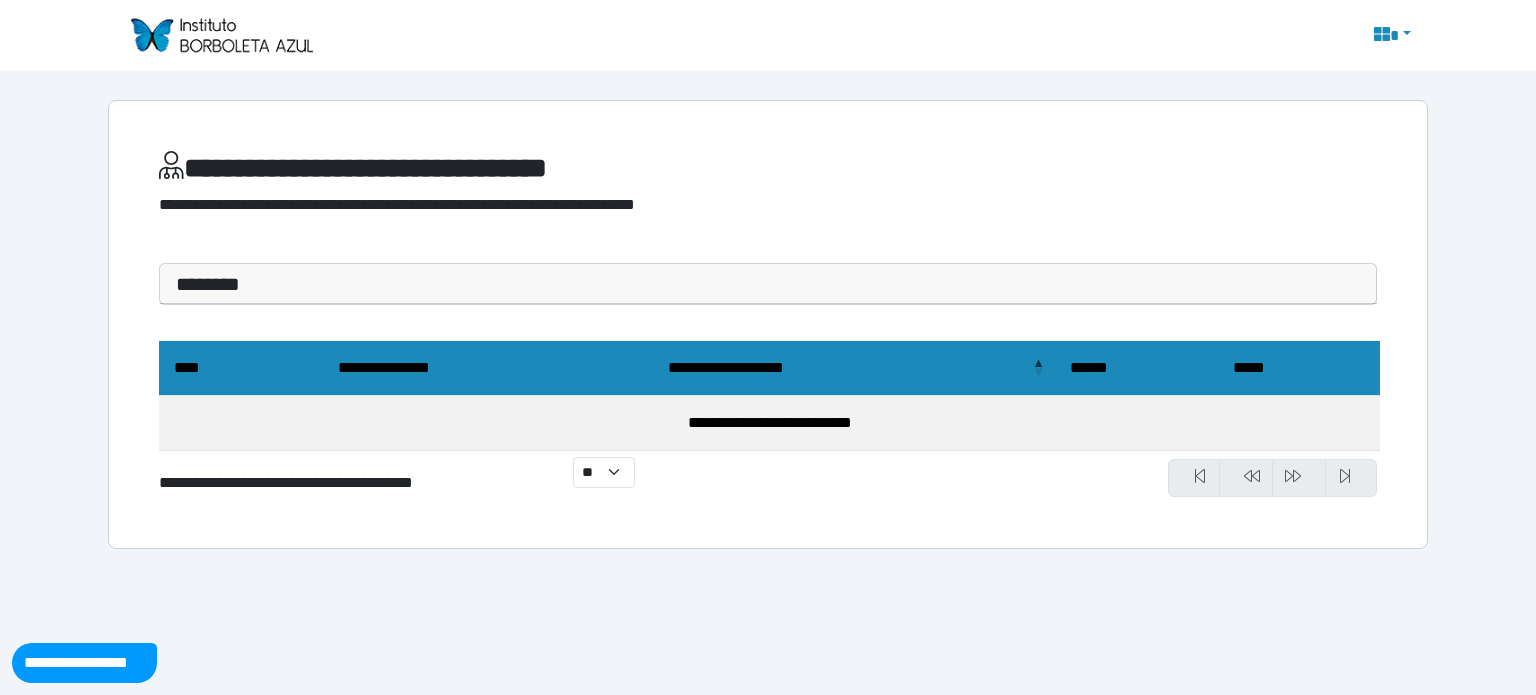 click on "** ** ** ***" at bounding box center [664, 478] 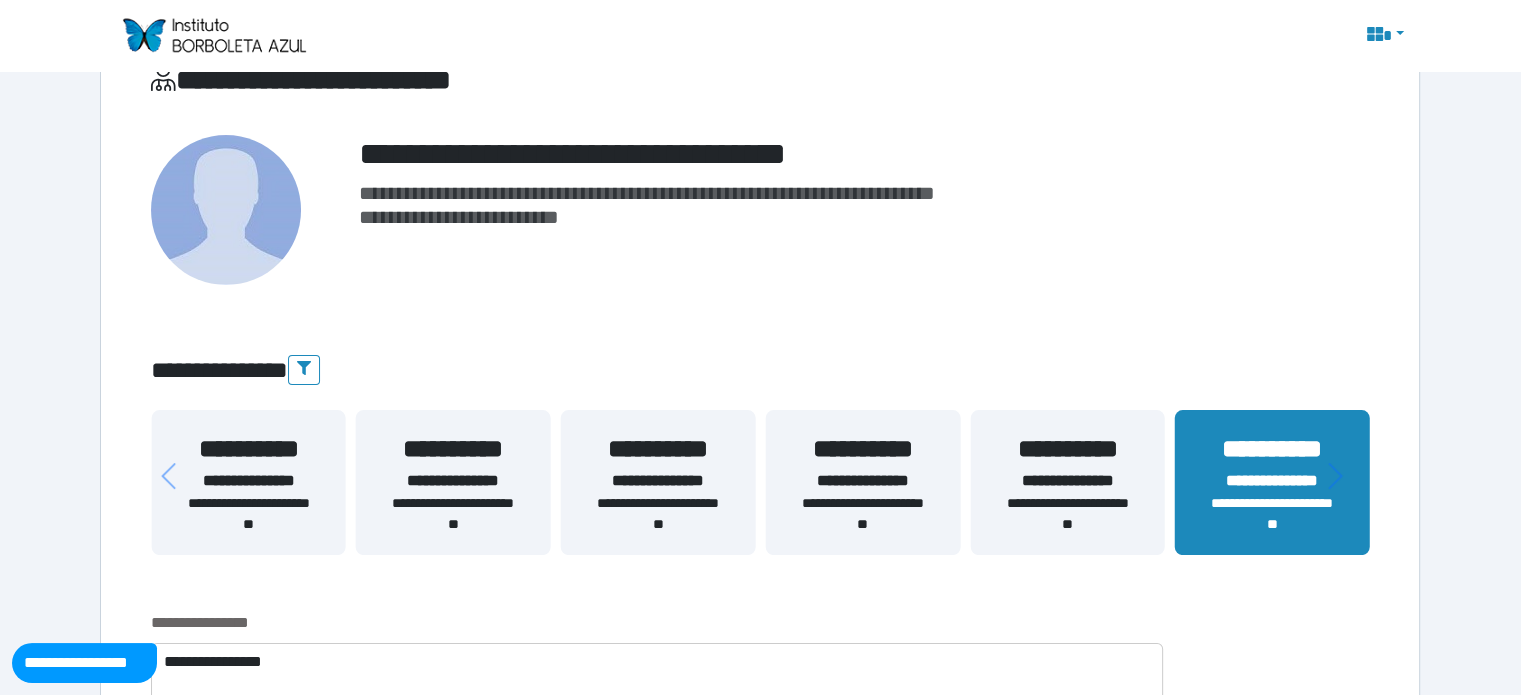 scroll, scrollTop: 90, scrollLeft: 0, axis: vertical 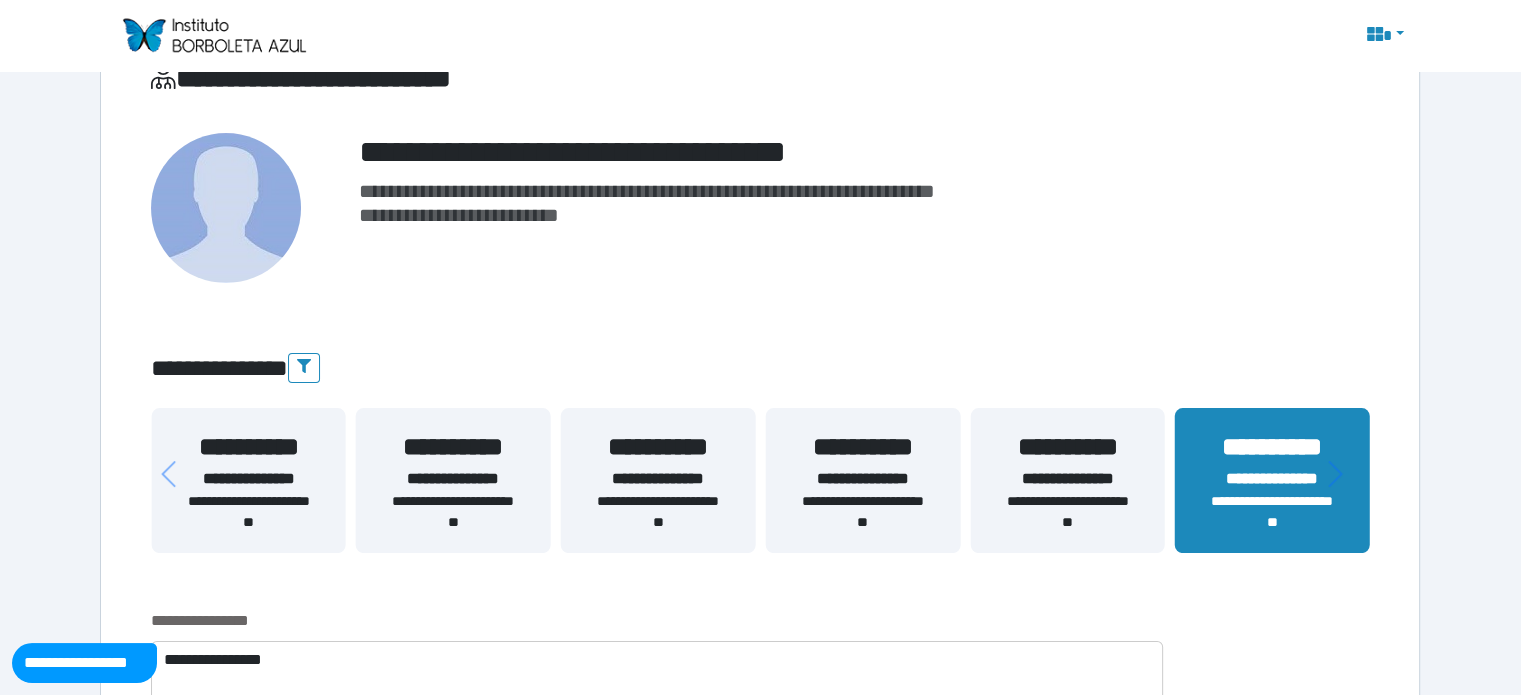 click on "**********" at bounding box center (1067, 512) 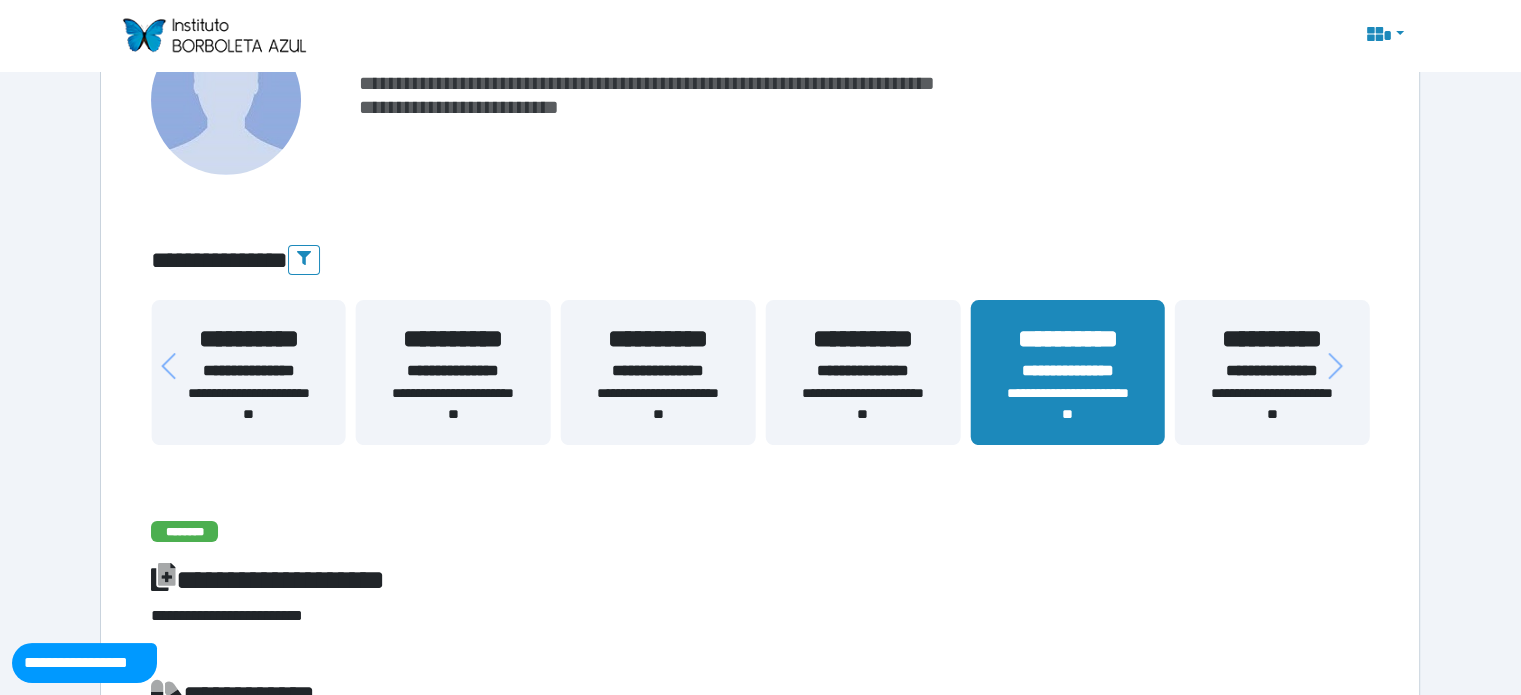scroll, scrollTop: 172, scrollLeft: 0, axis: vertical 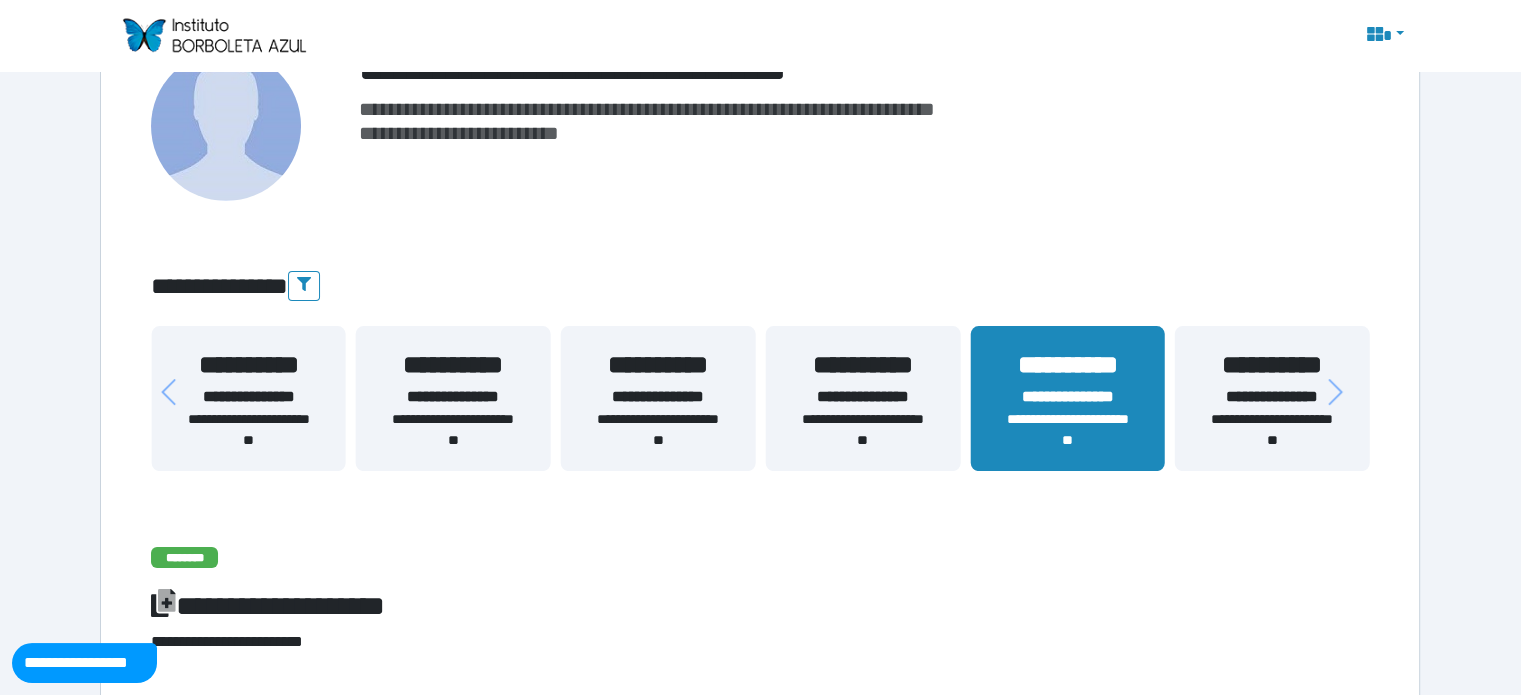 click on "**********" at bounding box center [1272, 430] 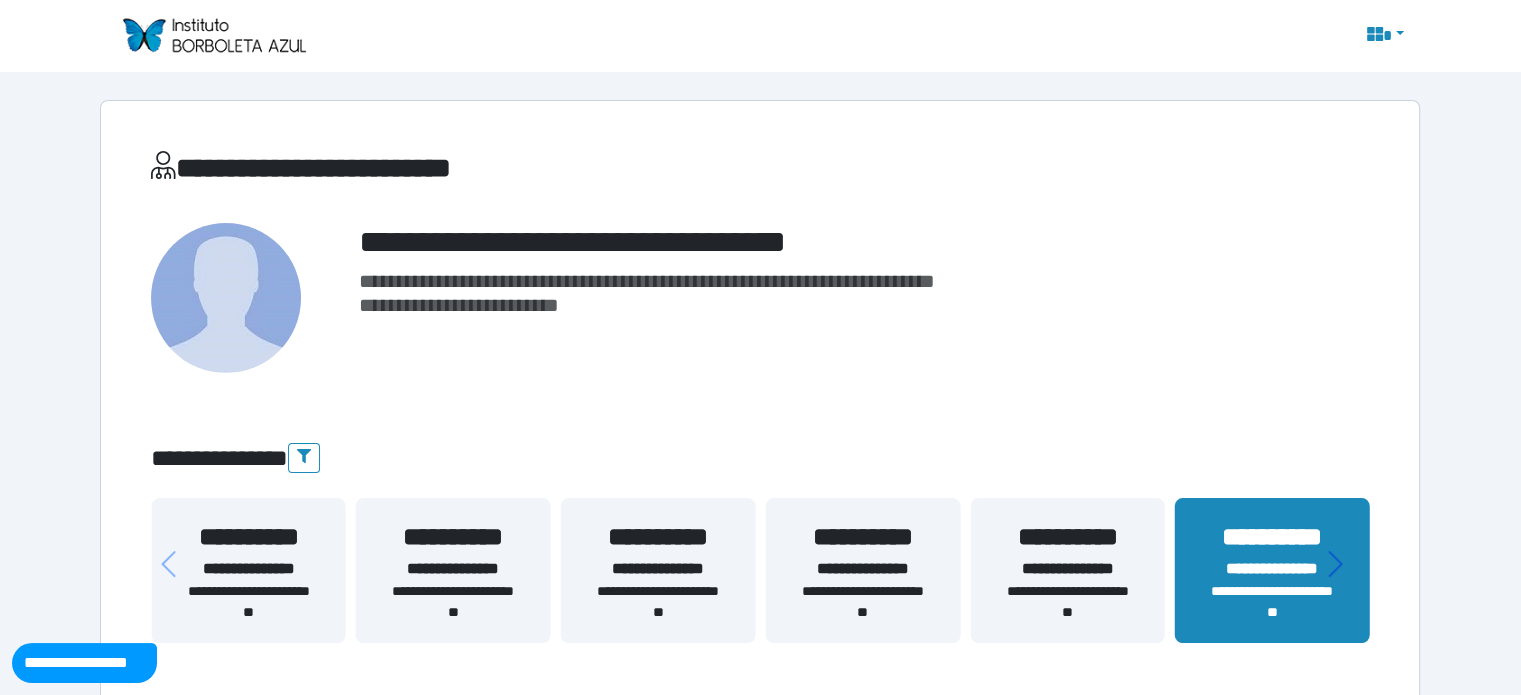 scroll, scrollTop: 110, scrollLeft: 0, axis: vertical 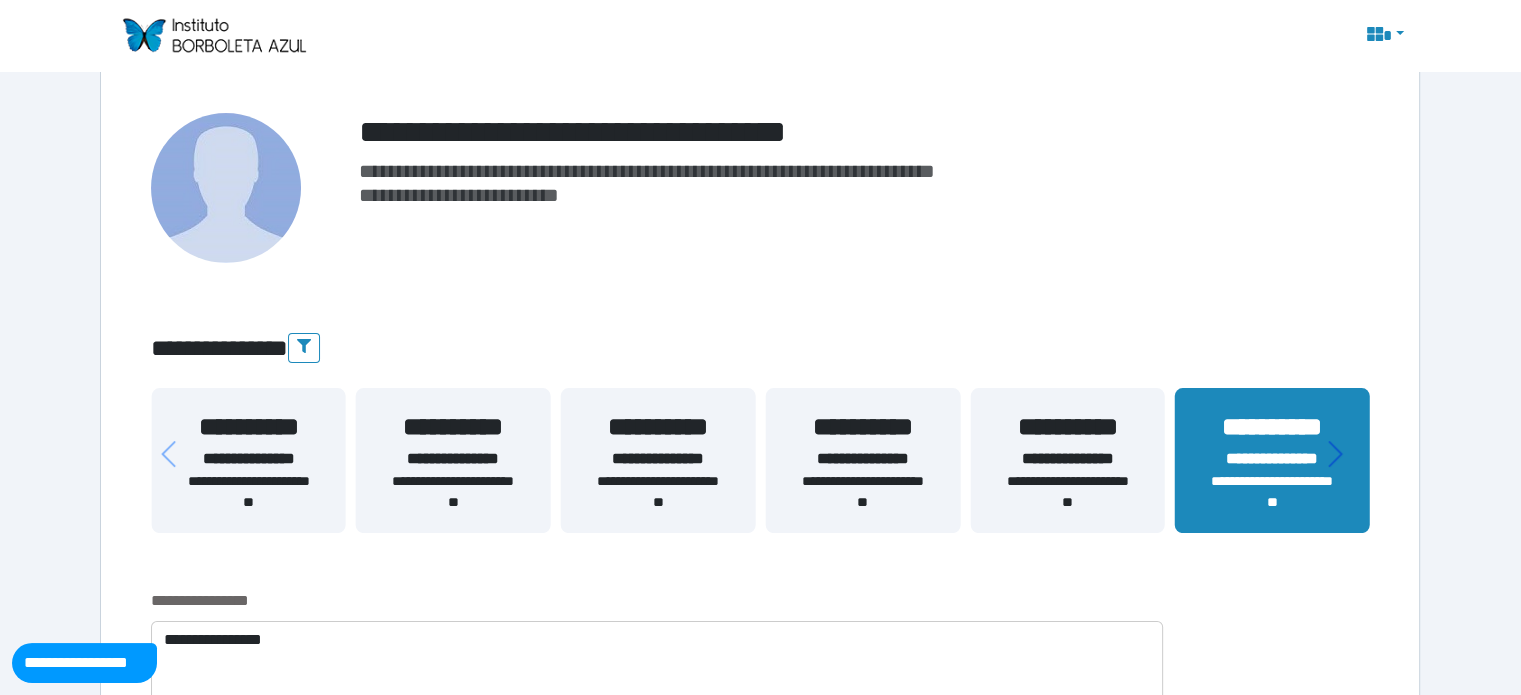 click 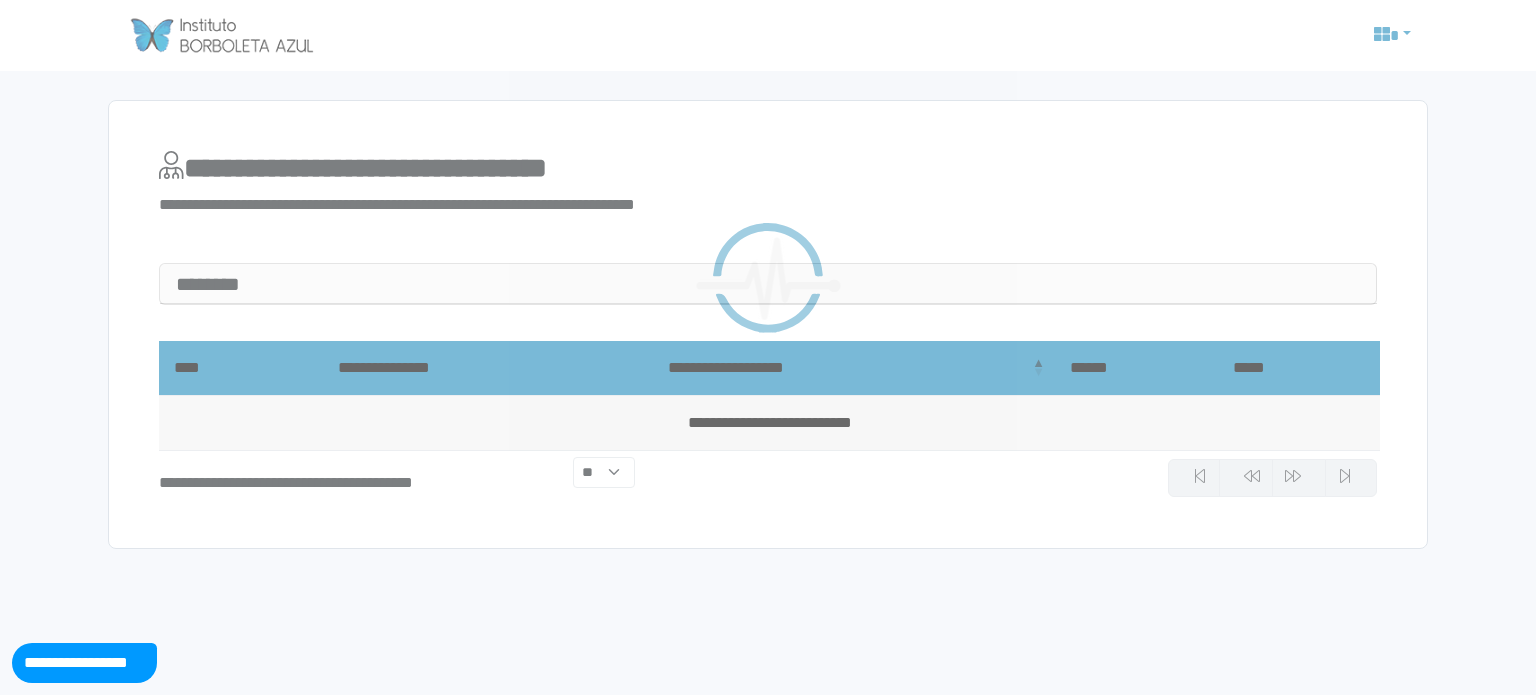 scroll, scrollTop: 0, scrollLeft: 0, axis: both 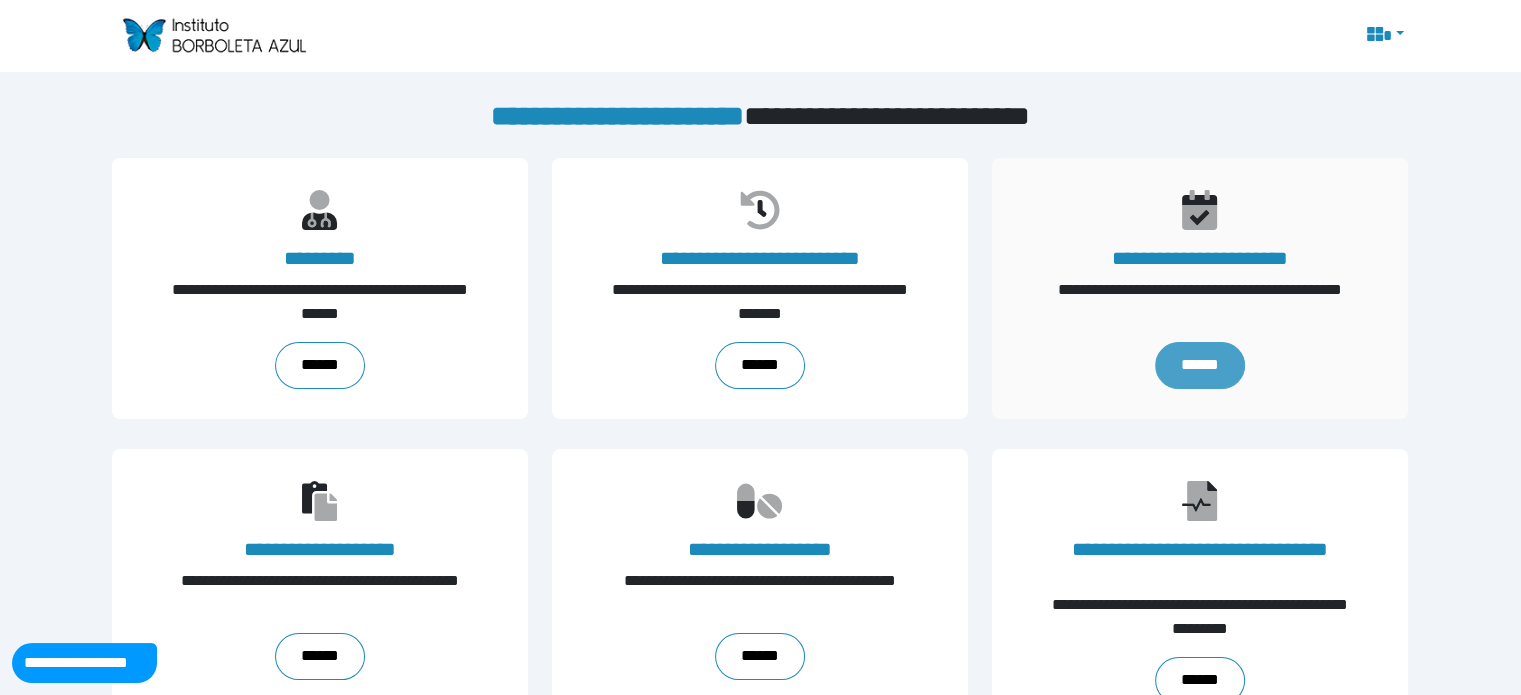 click on "******" at bounding box center [1201, 365] 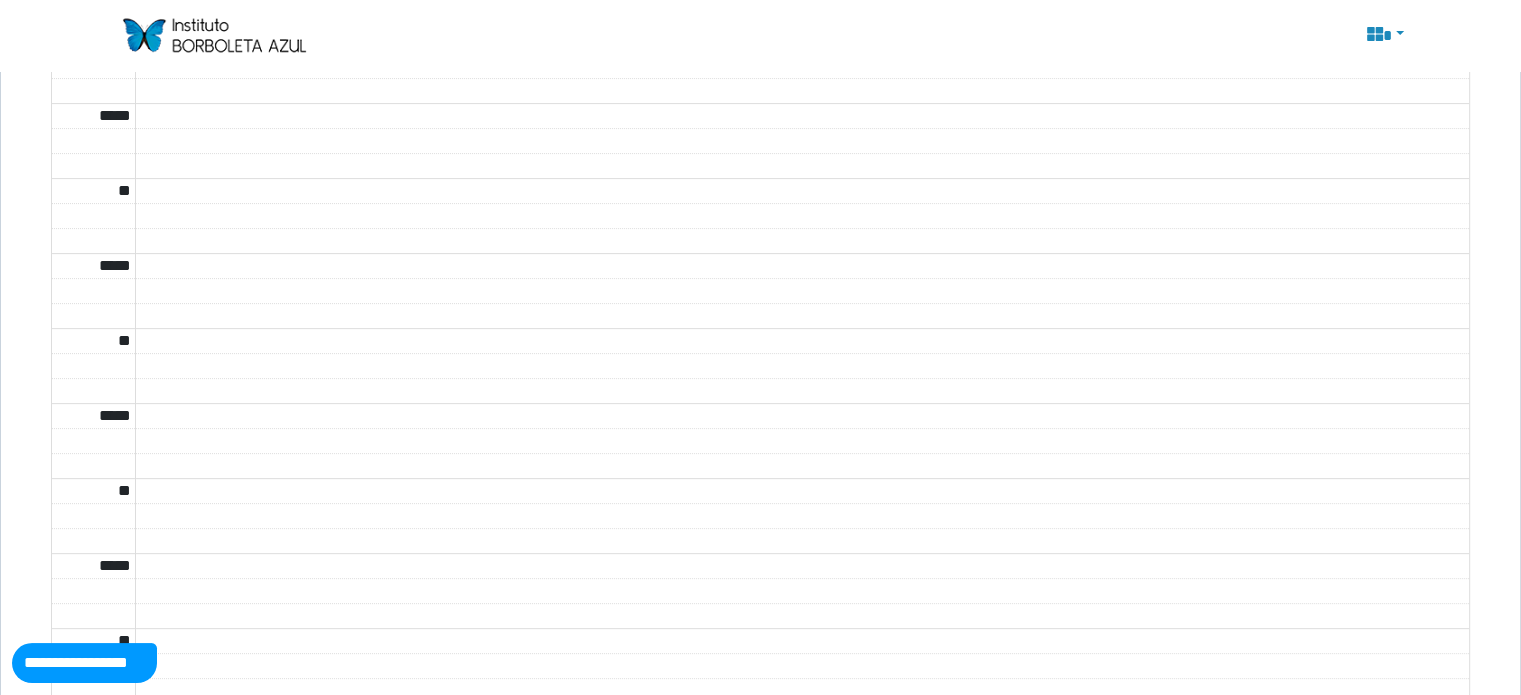 scroll, scrollTop: 572, scrollLeft: 0, axis: vertical 